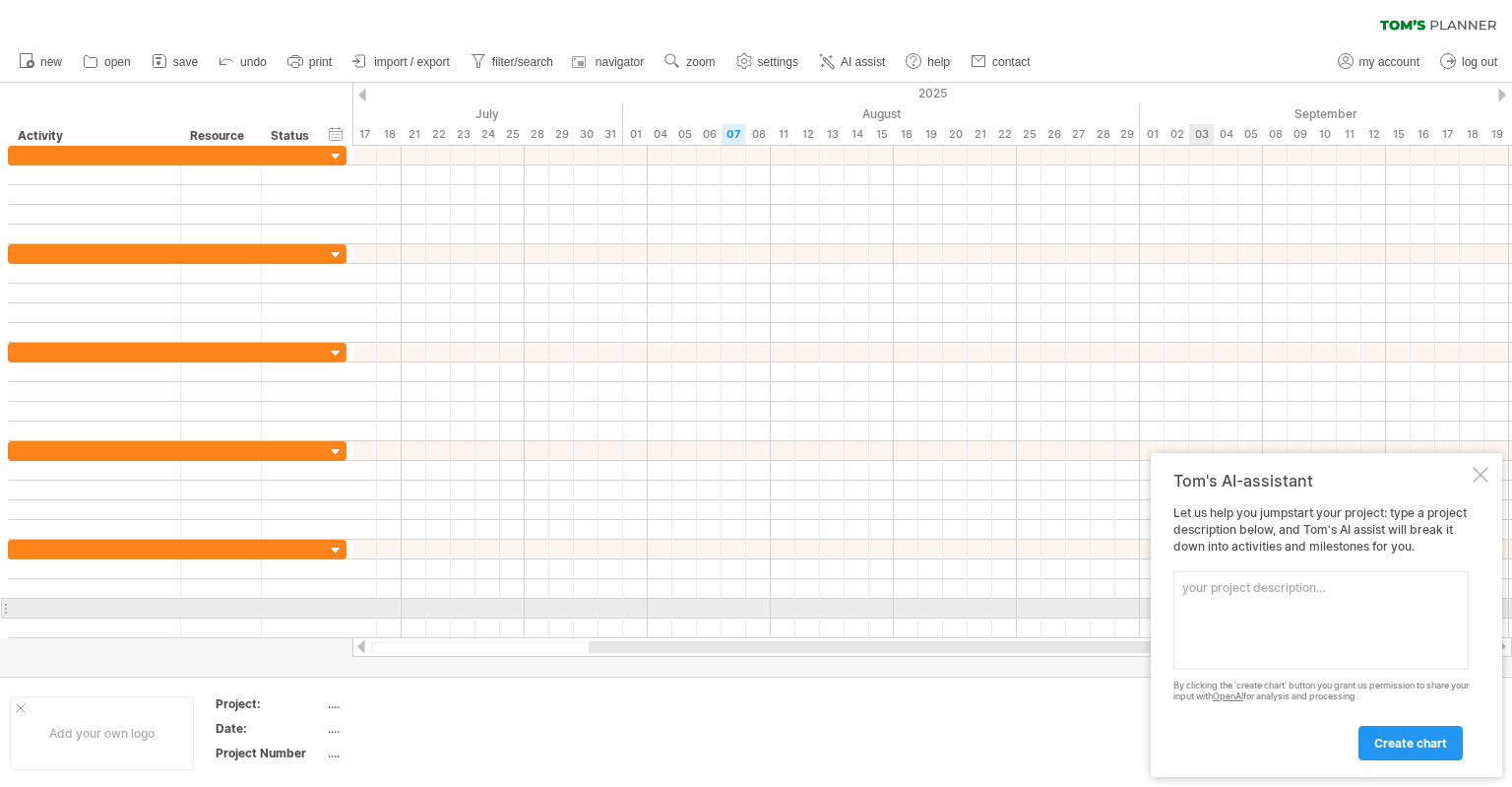 scroll, scrollTop: 0, scrollLeft: 0, axis: both 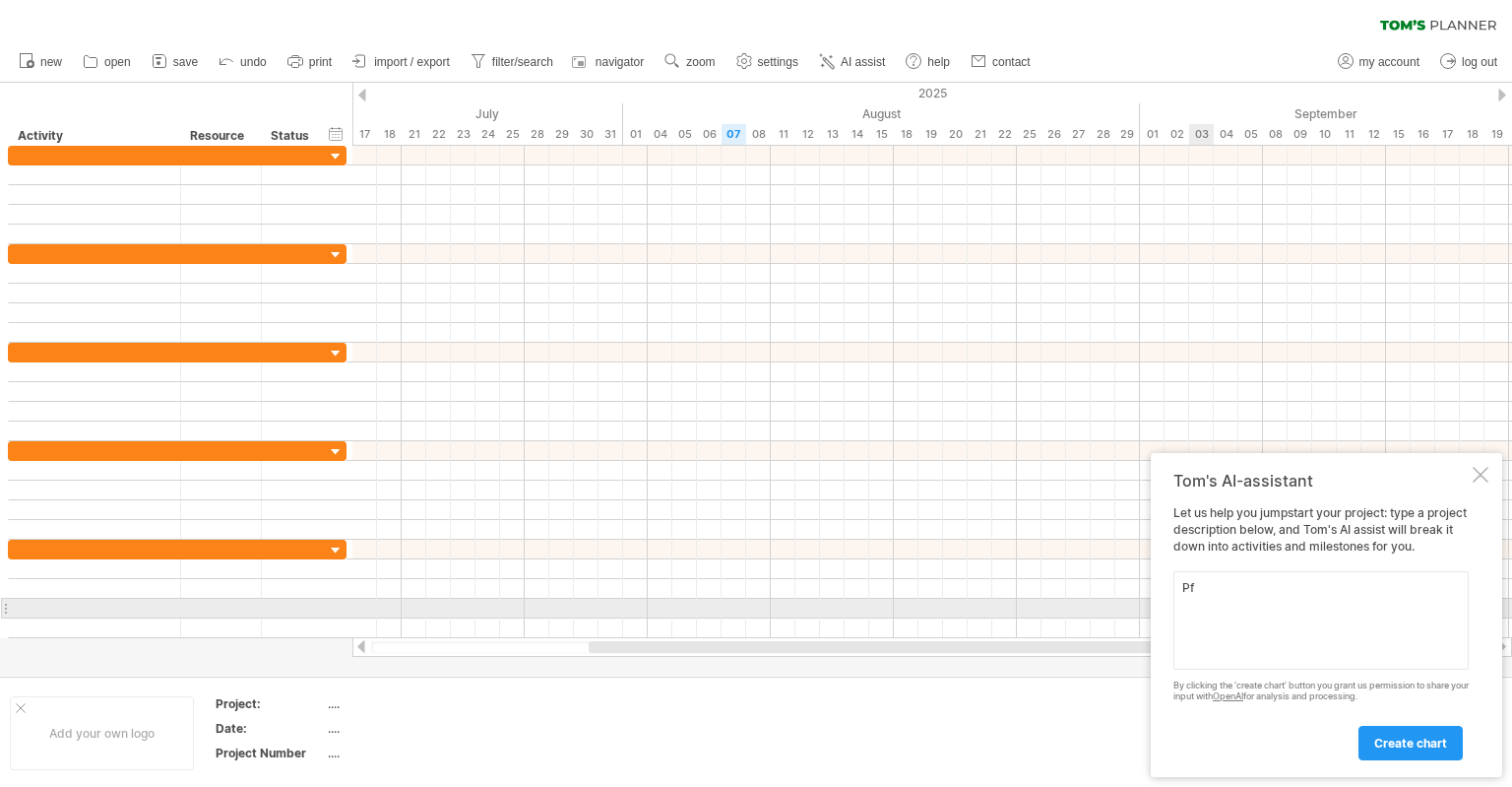 type on "P" 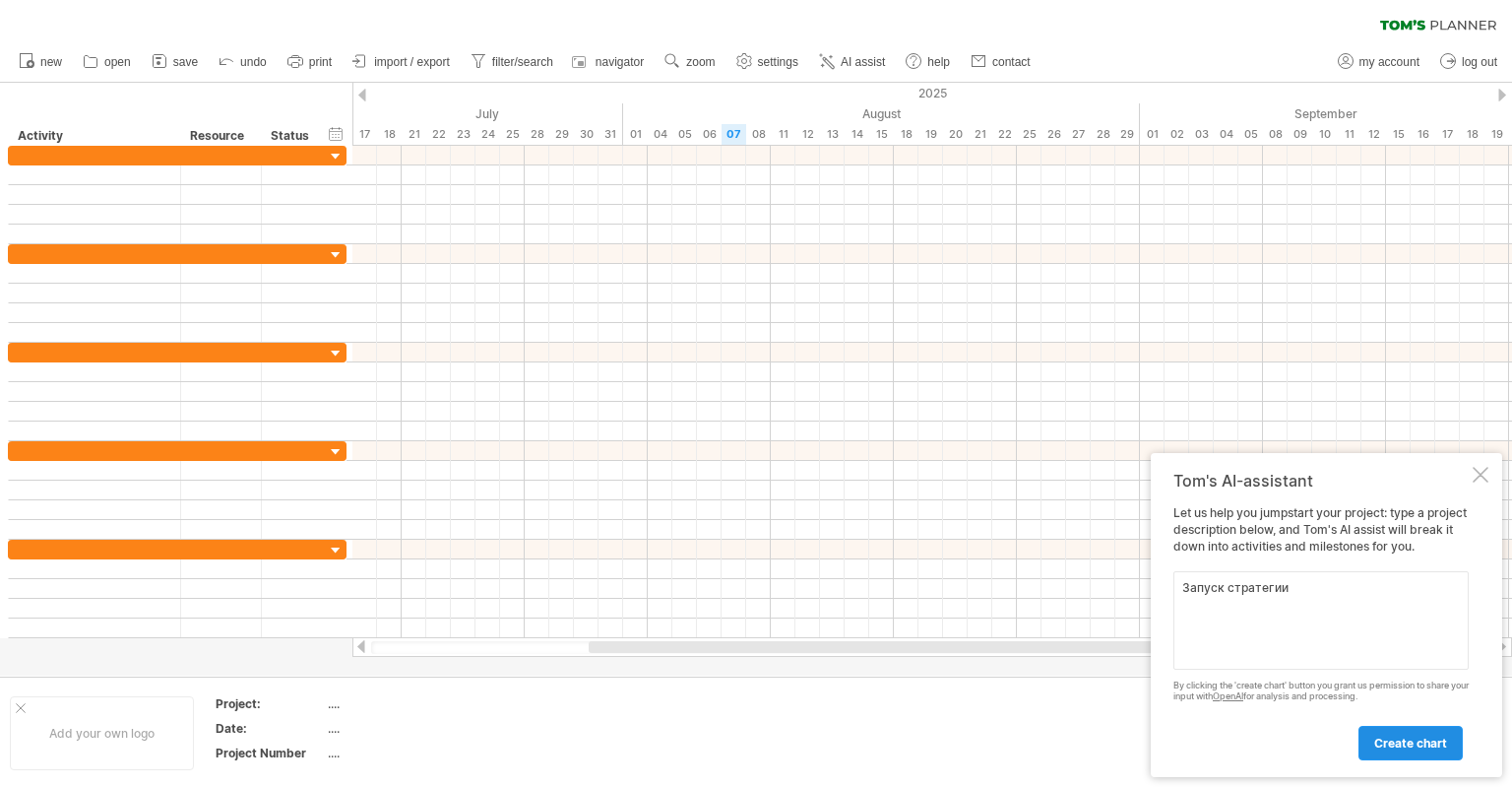 type on "Запуск стратегии" 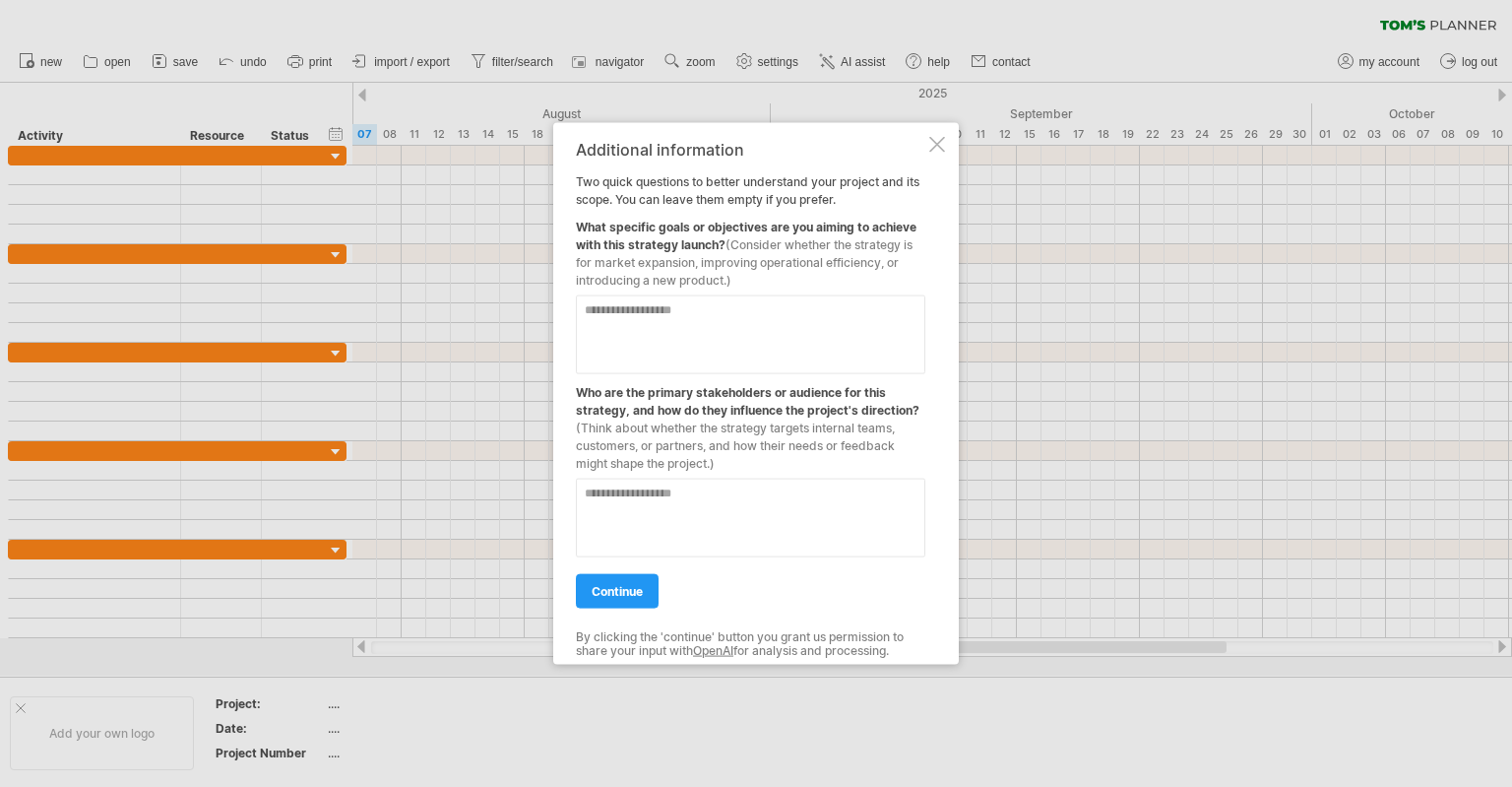 drag, startPoint x: 612, startPoint y: 574, endPoint x: 624, endPoint y: 566, distance: 14.422205 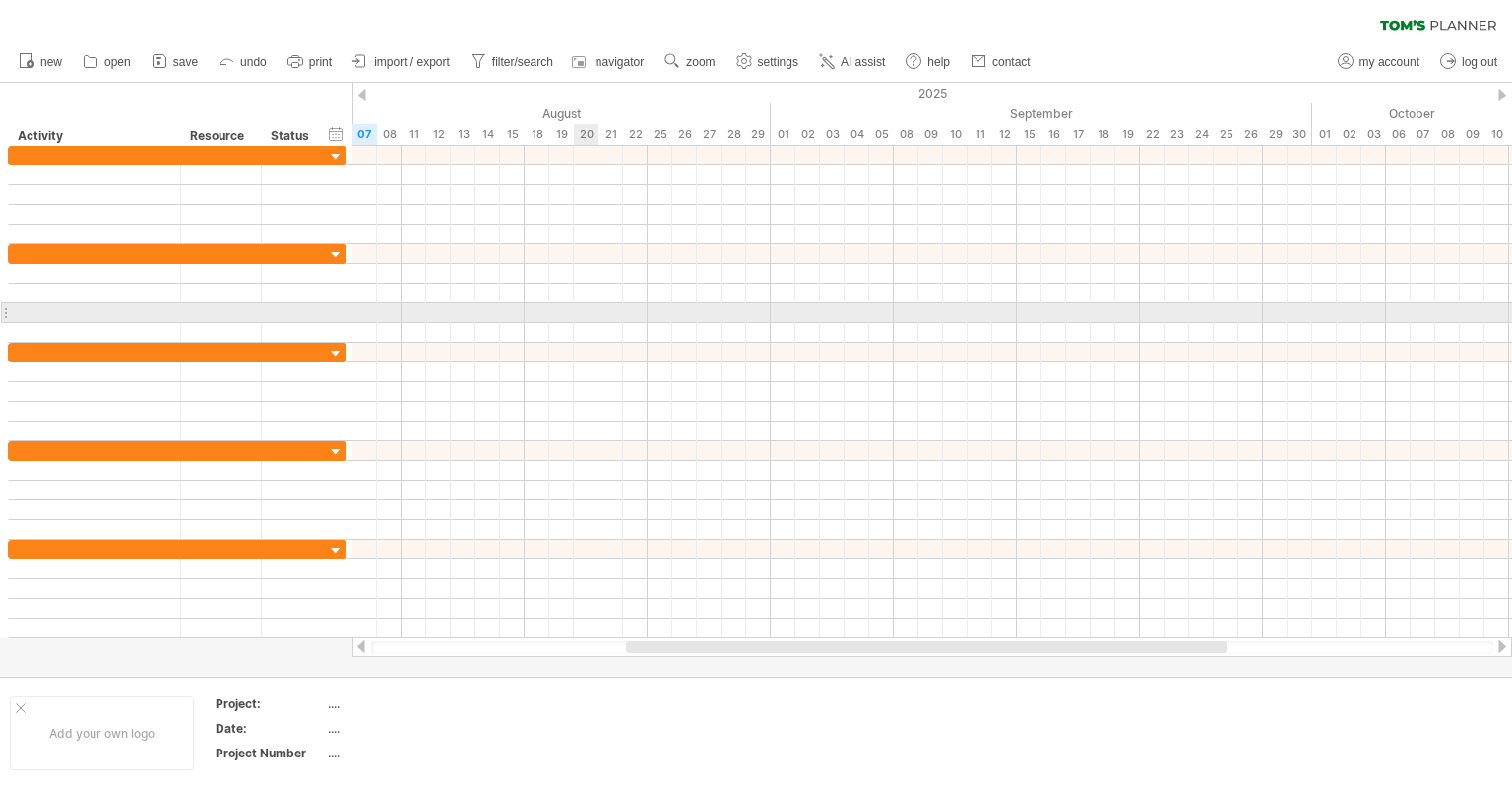 click at bounding box center (932, 313) 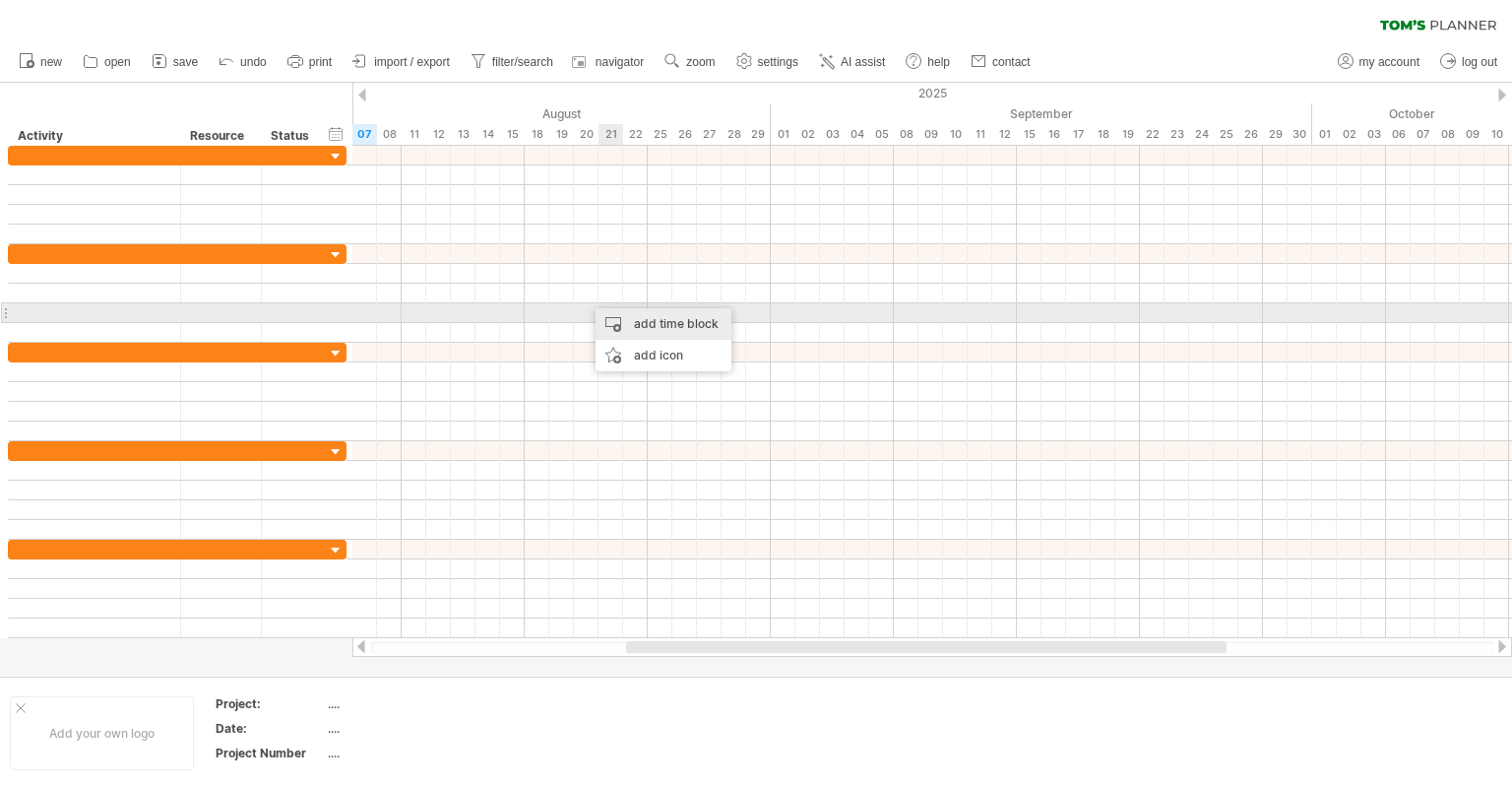 click on "add time block" at bounding box center [663, 324] 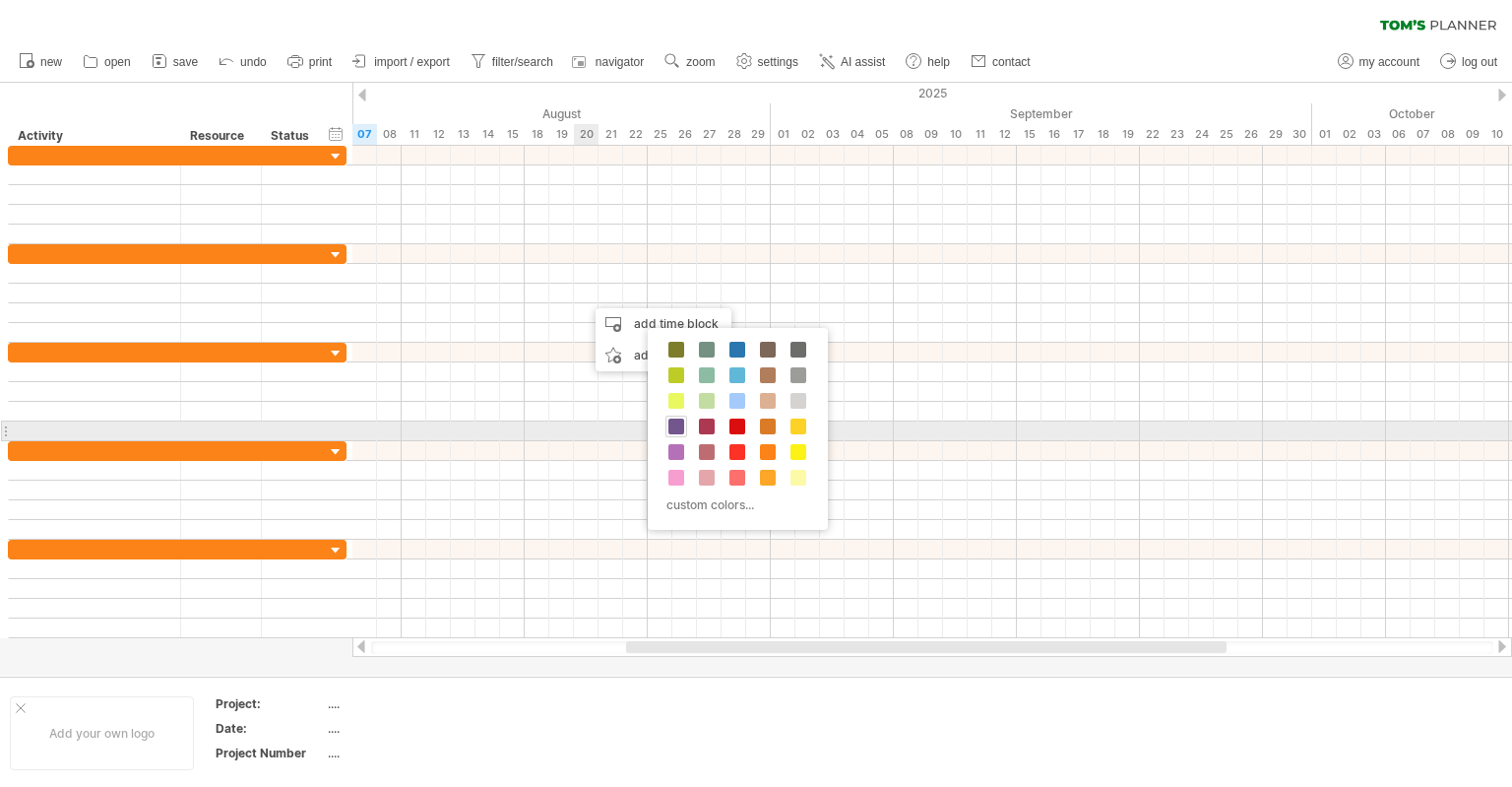 click at bounding box center (676, 426) 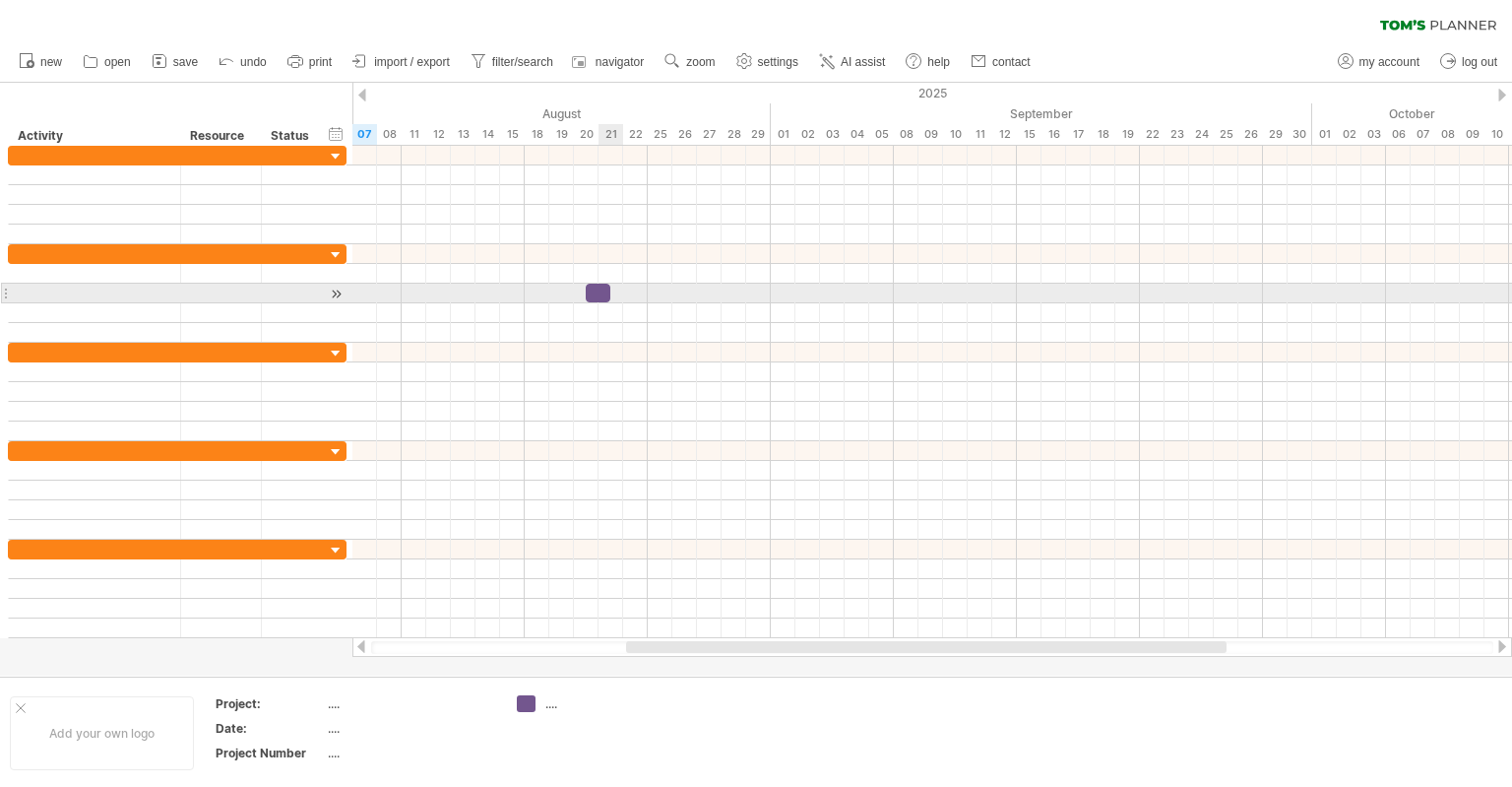 click at bounding box center [598, 293] 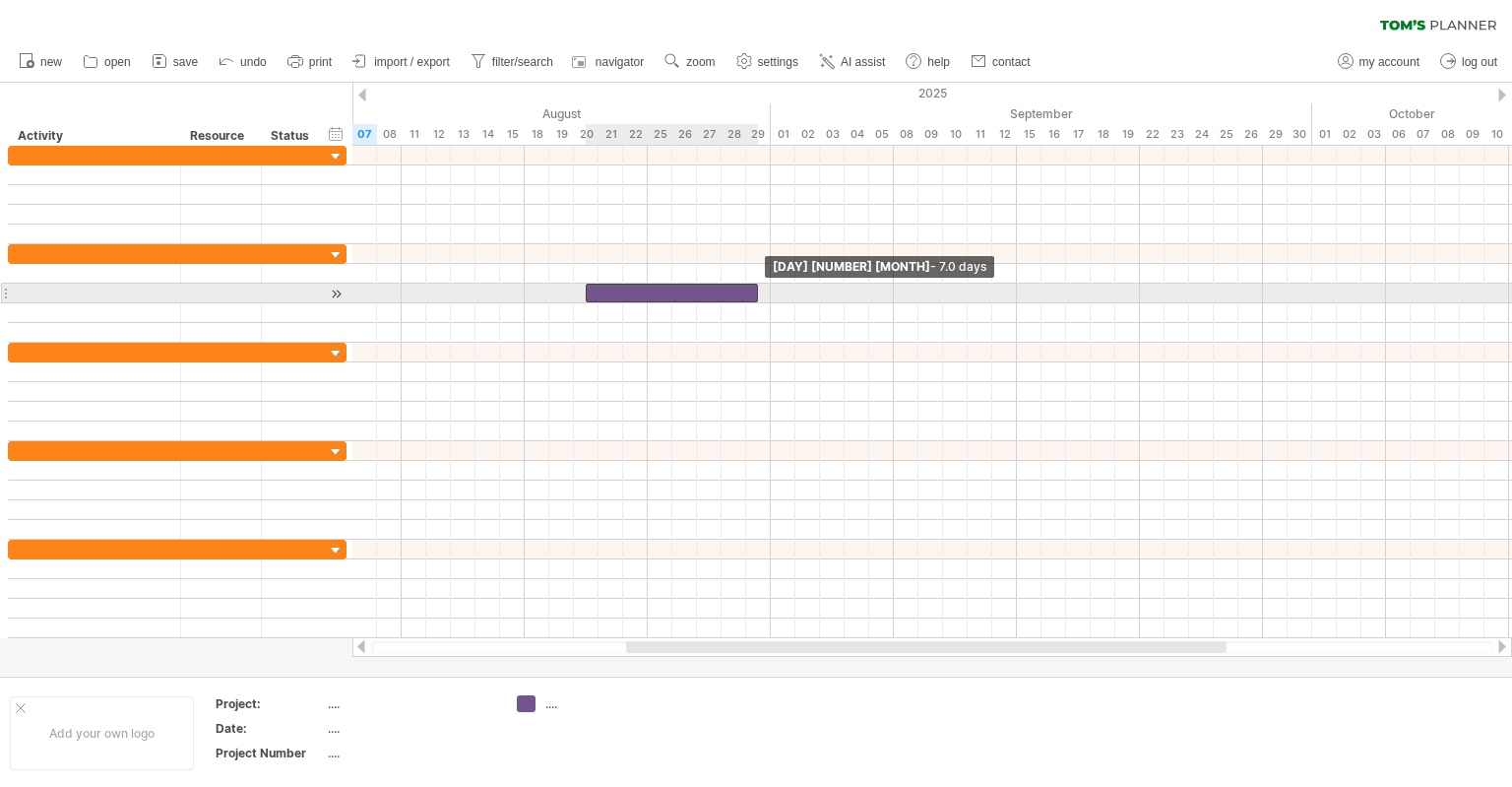 drag, startPoint x: 608, startPoint y: 287, endPoint x: 748, endPoint y: 283, distance: 140.05713 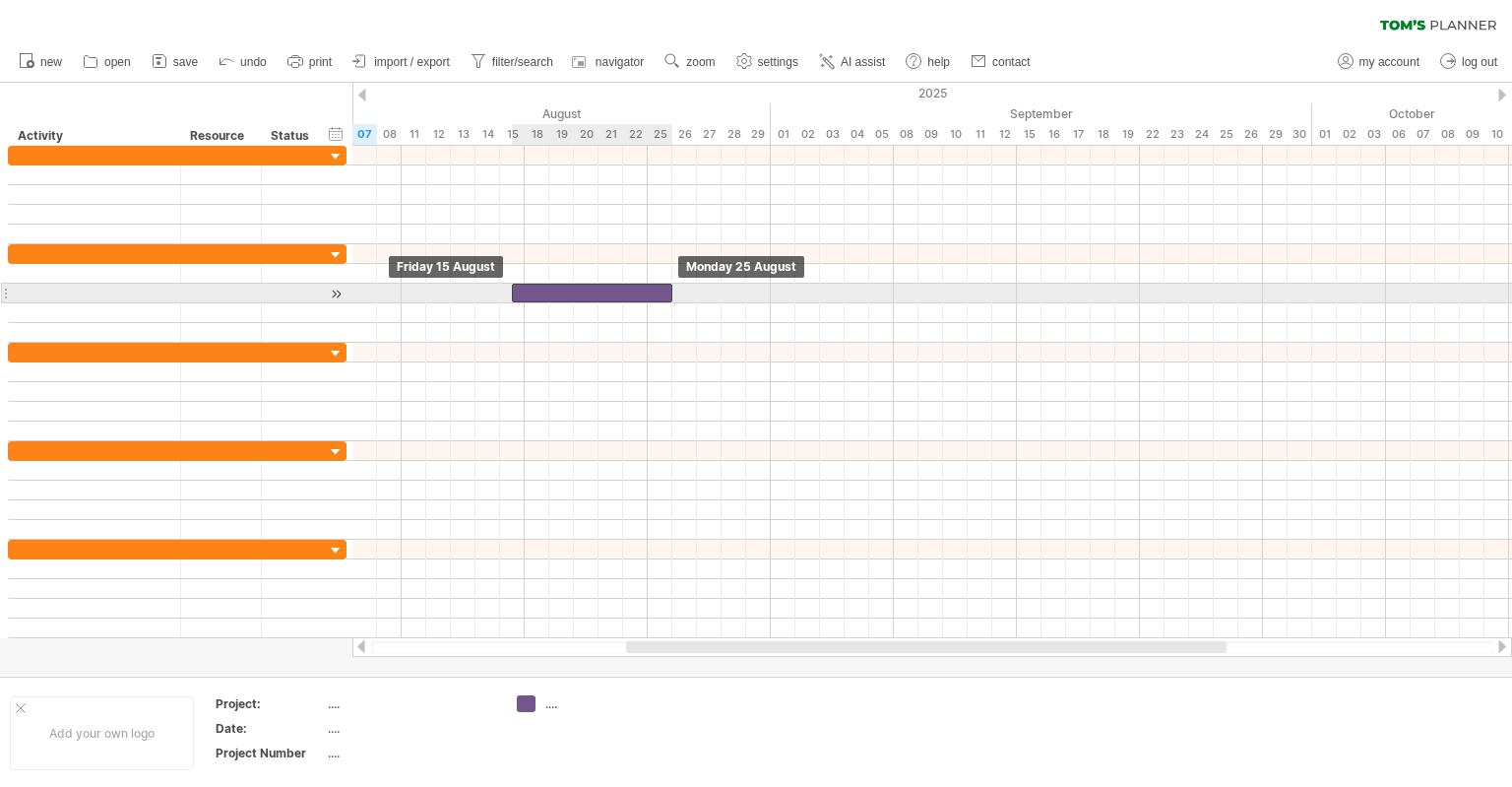 drag, startPoint x: 642, startPoint y: 291, endPoint x: 569, endPoint y: 293, distance: 73.02739 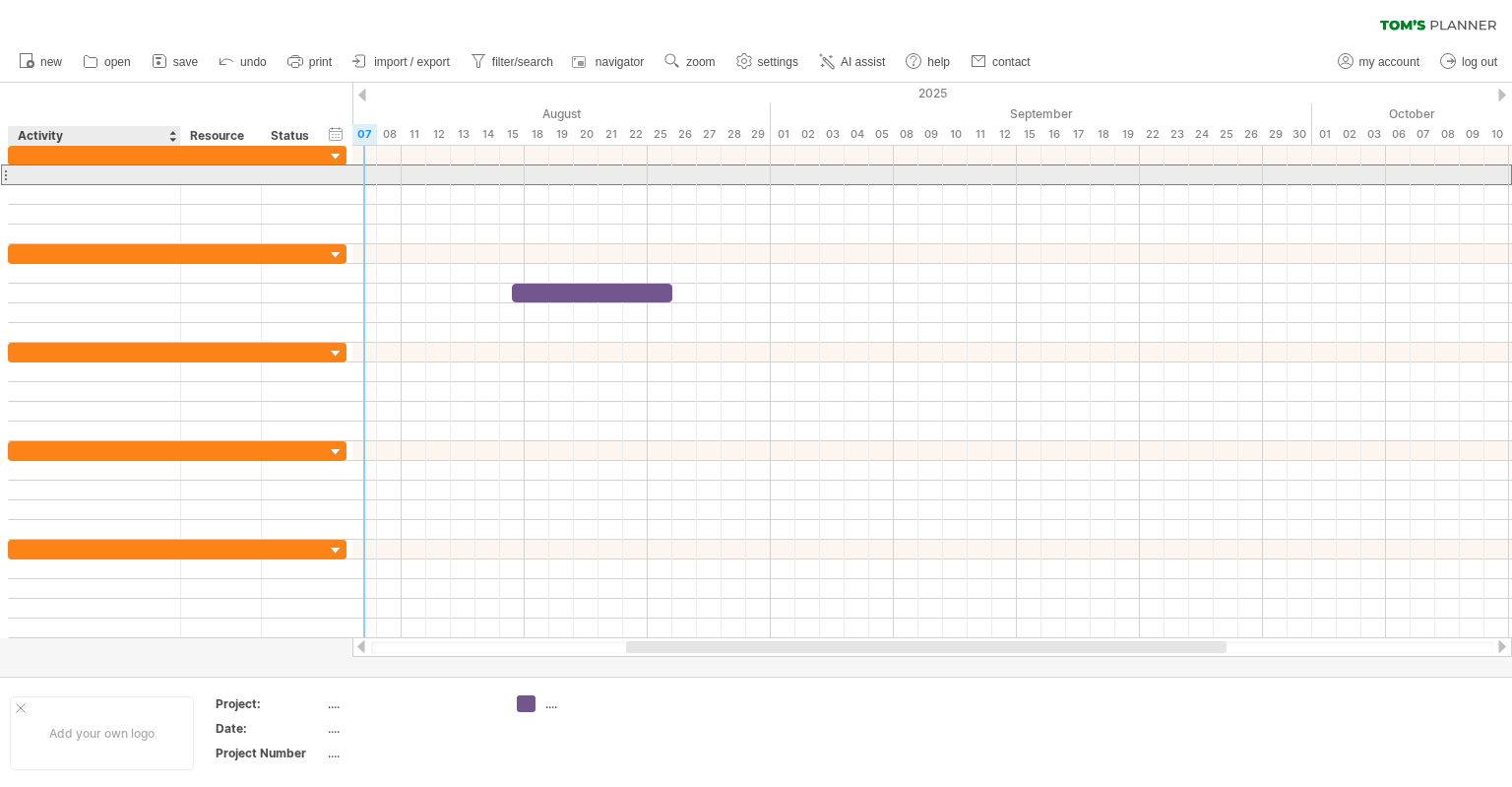 click at bounding box center (94, 174) 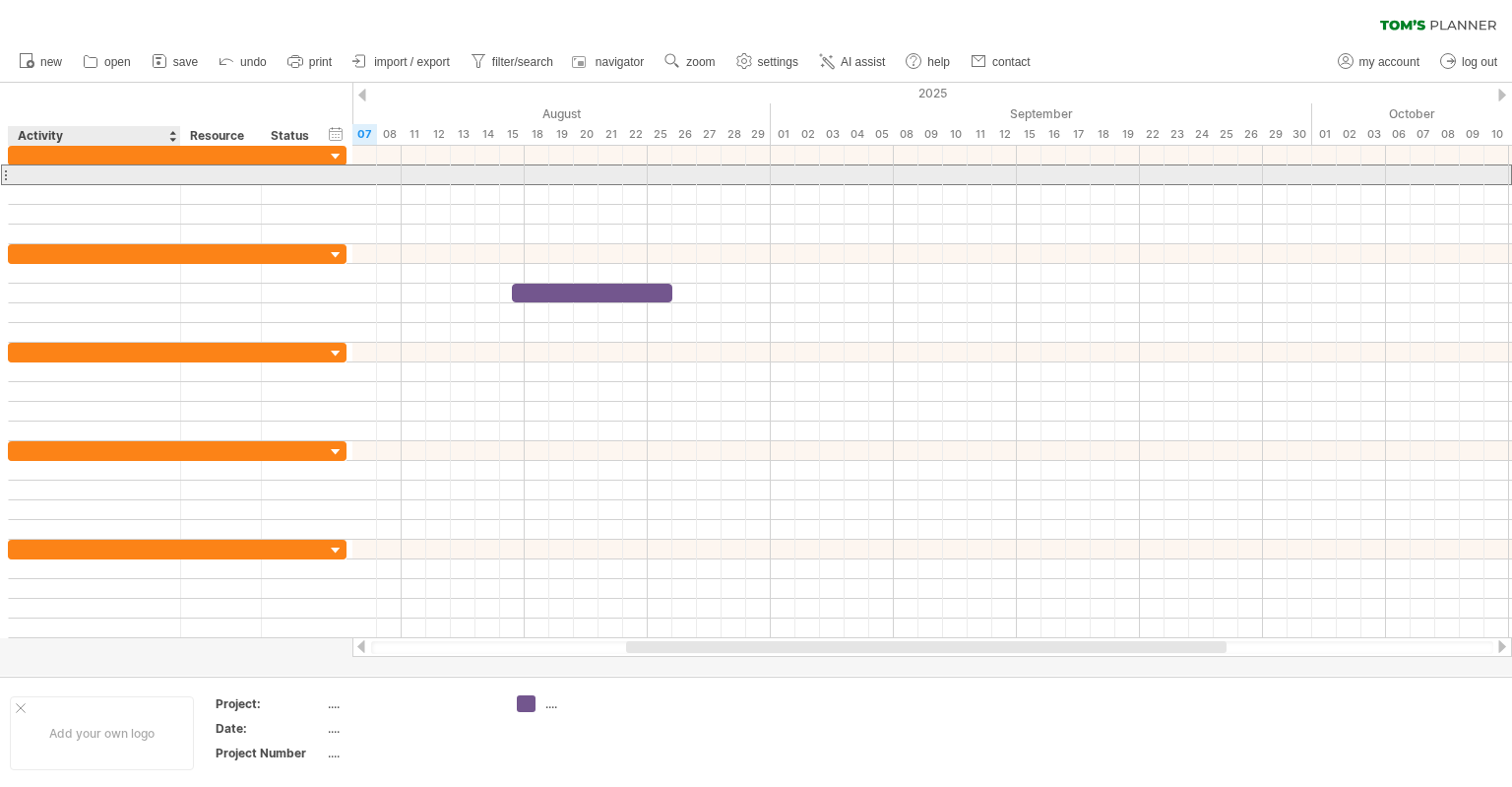 click at bounding box center [94, 174] 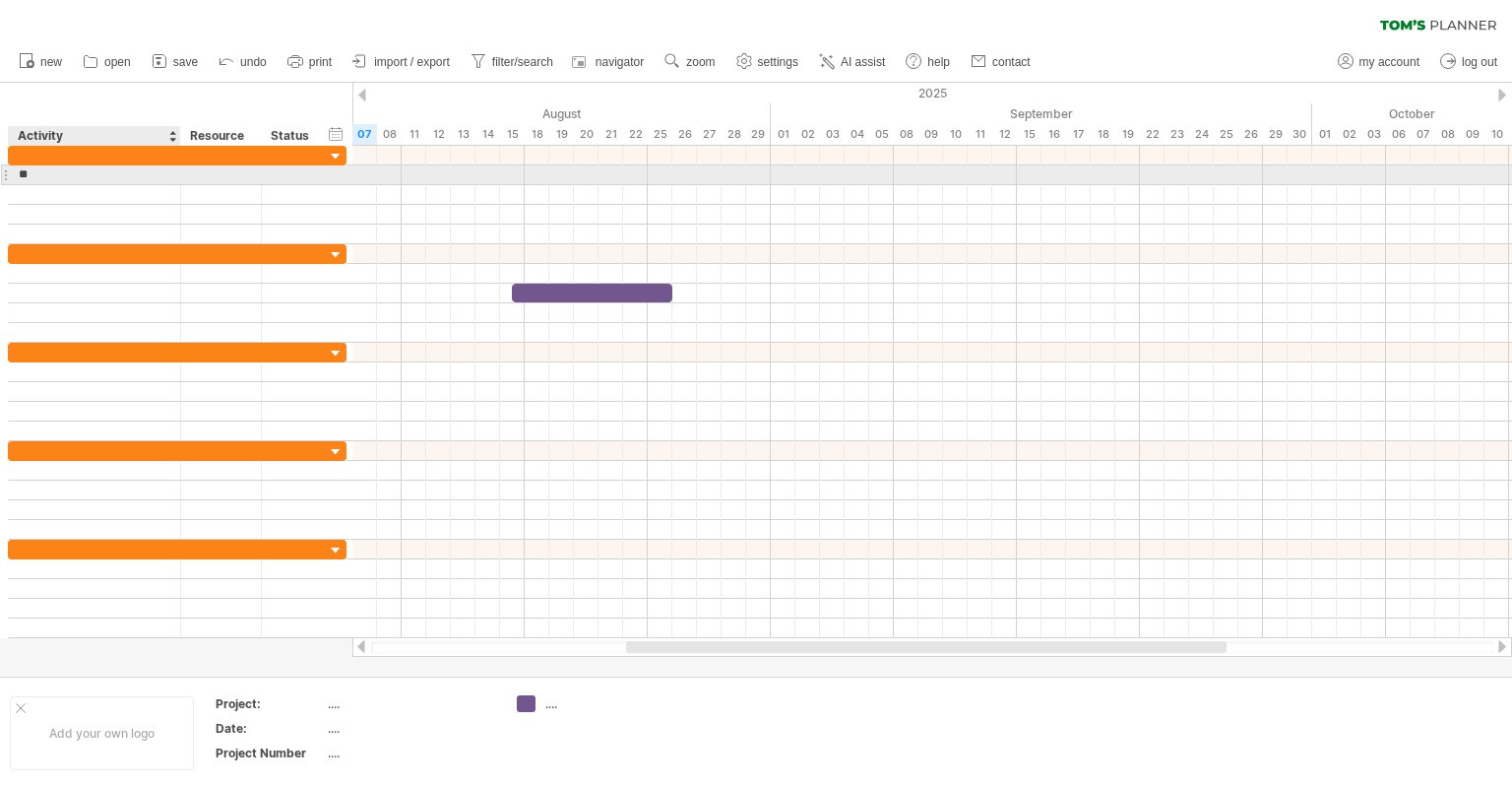 type on "*" 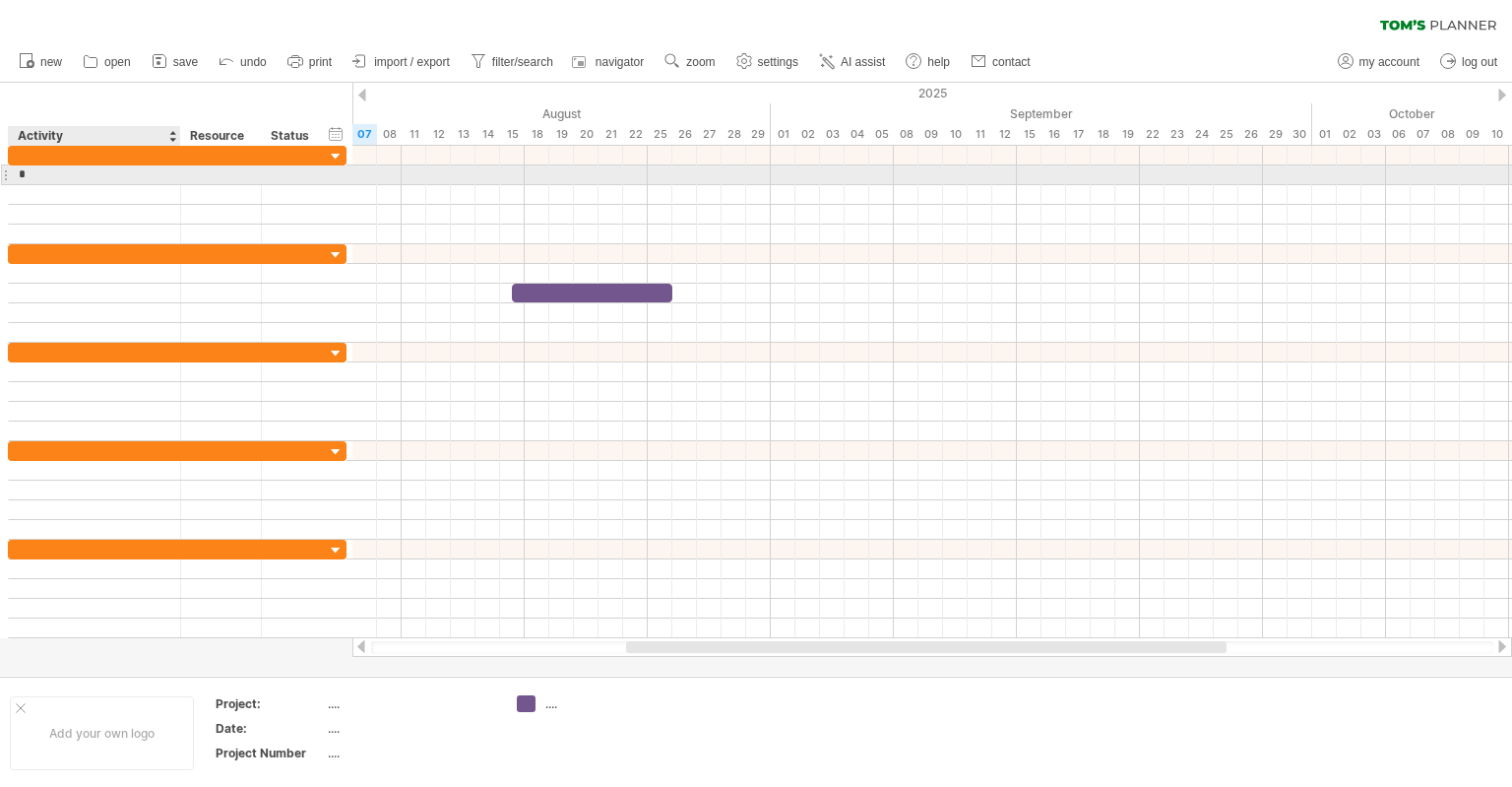 type 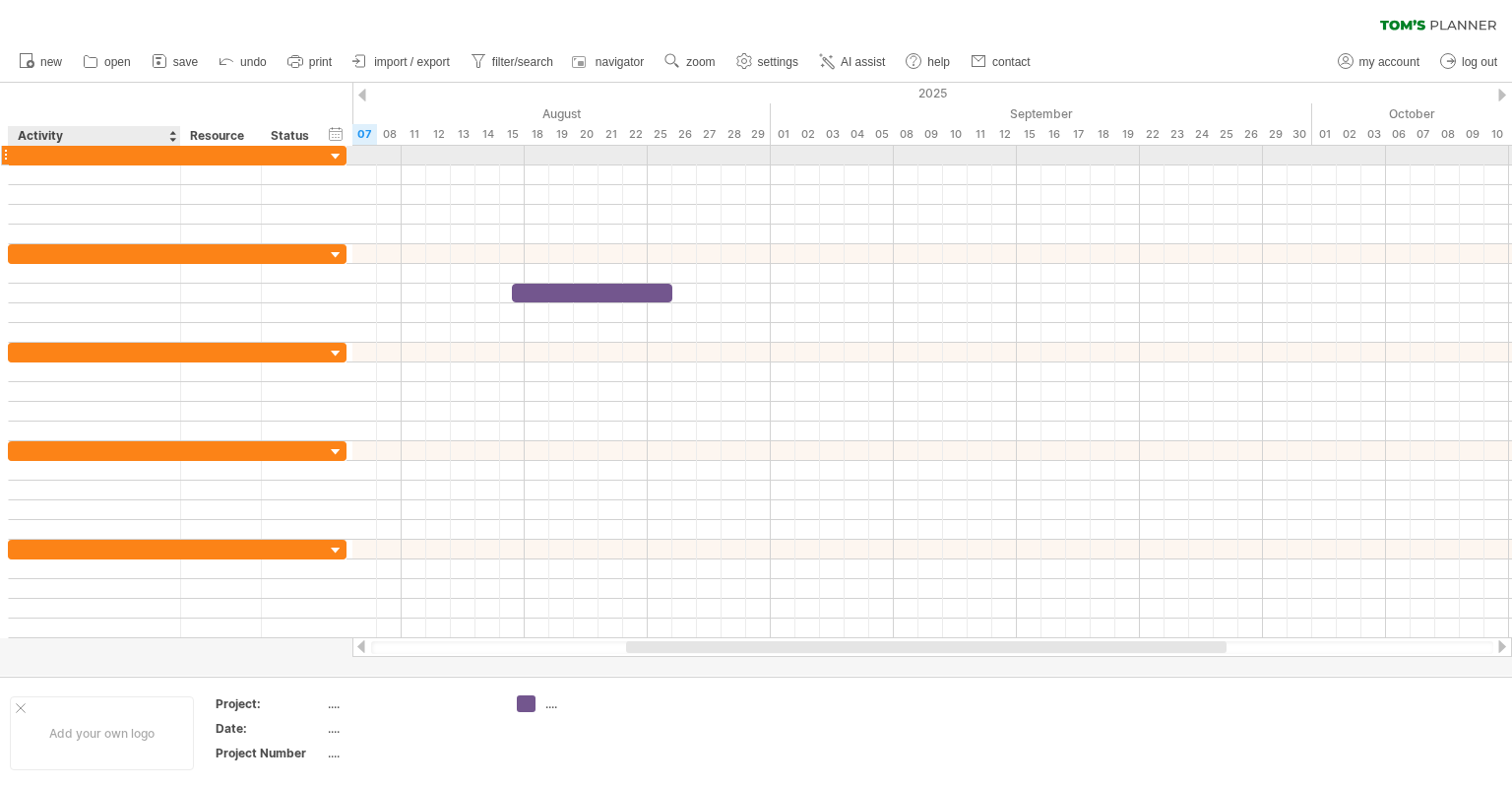 click at bounding box center [94, 155] 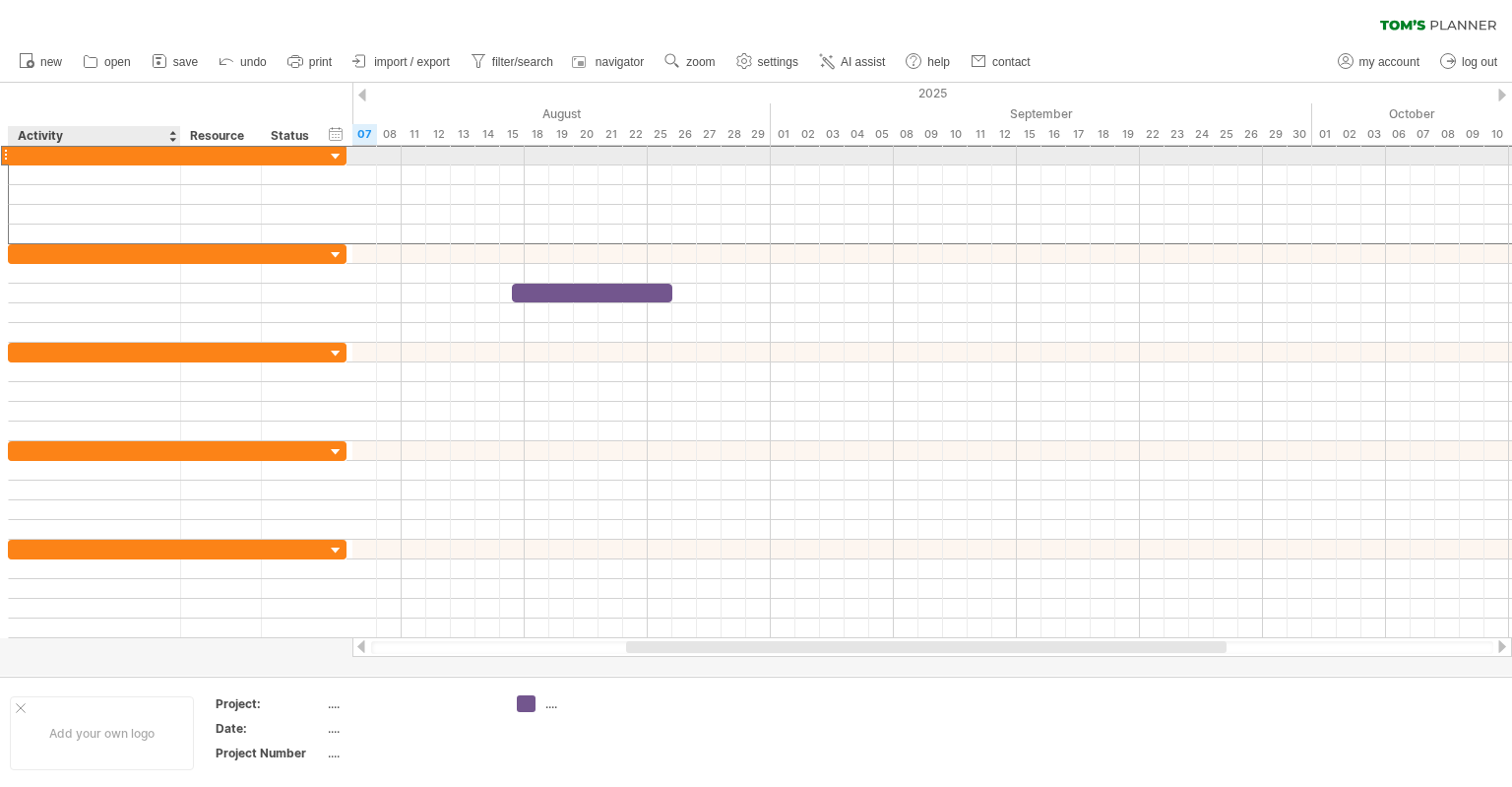 click at bounding box center [94, 155] 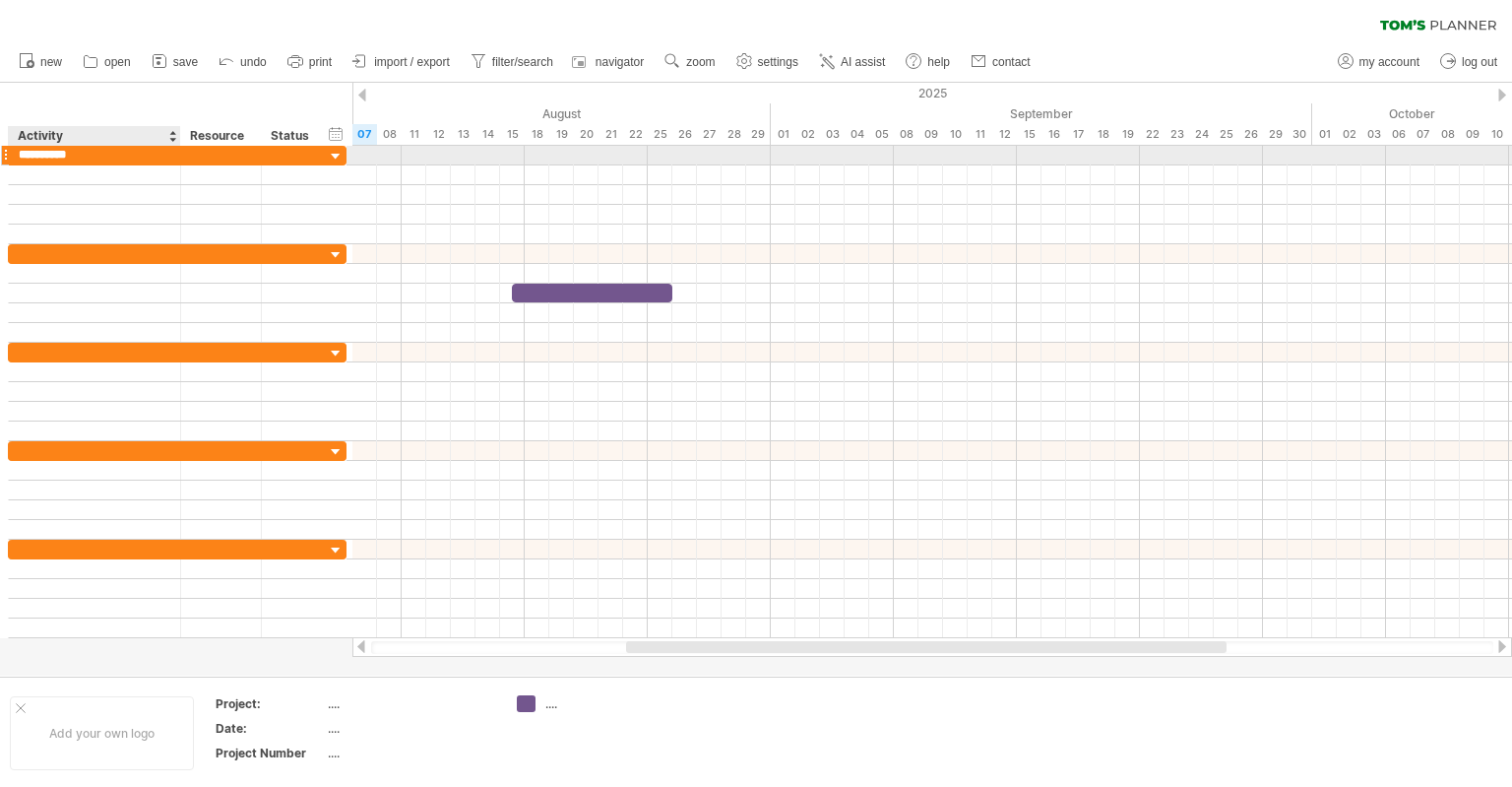 type on "**********" 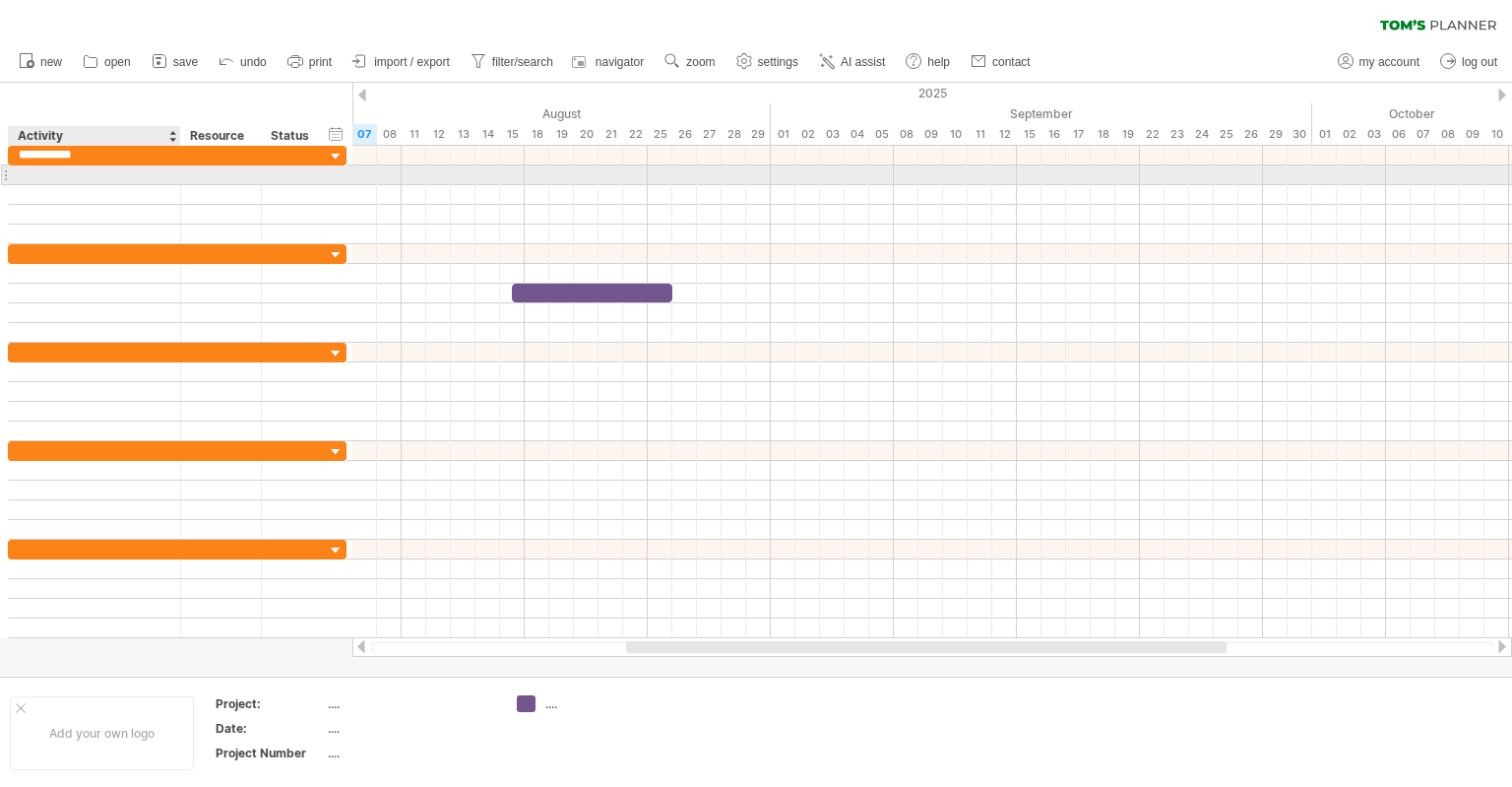 click at bounding box center (94, 174) 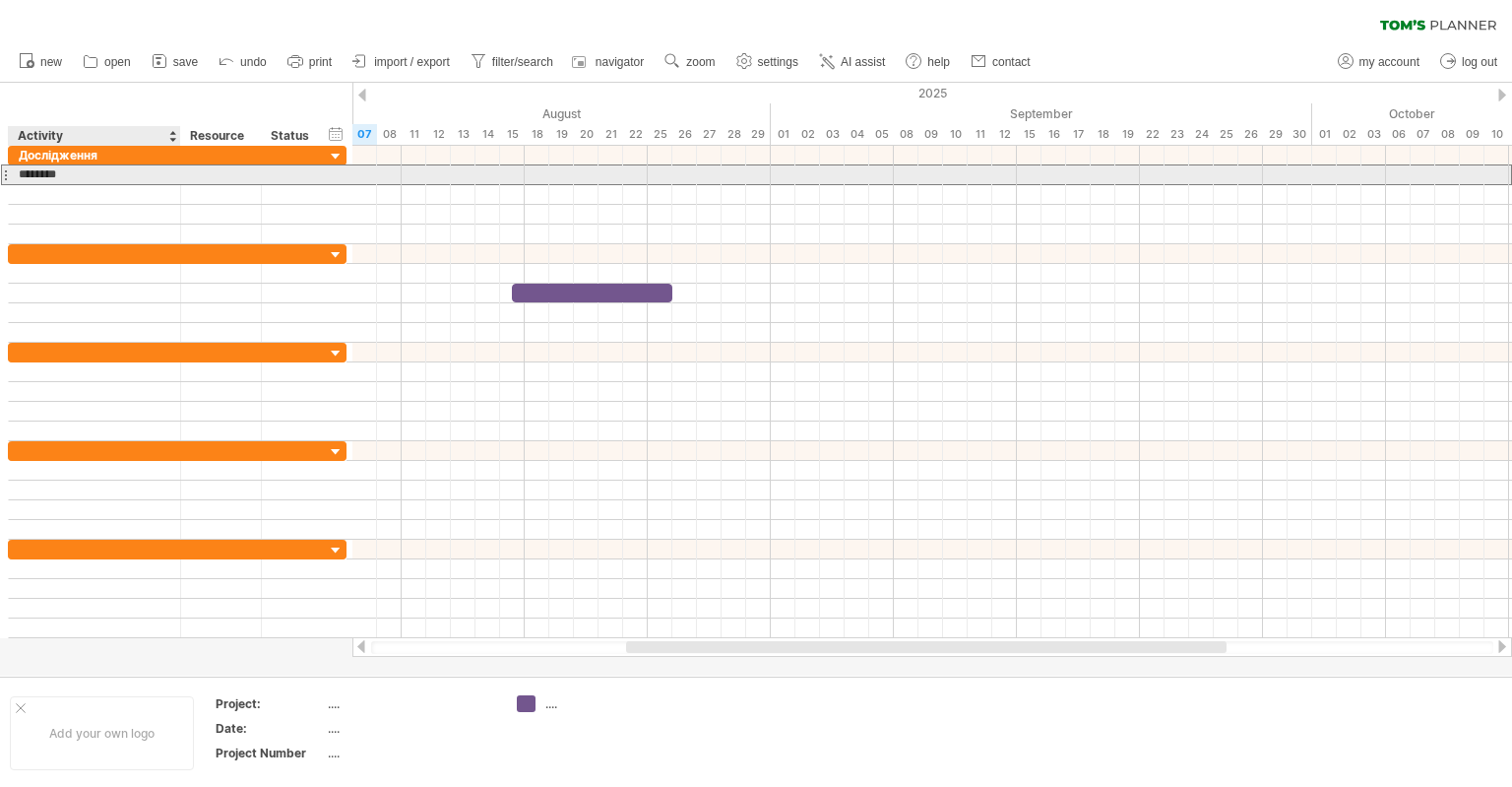 type on "*********" 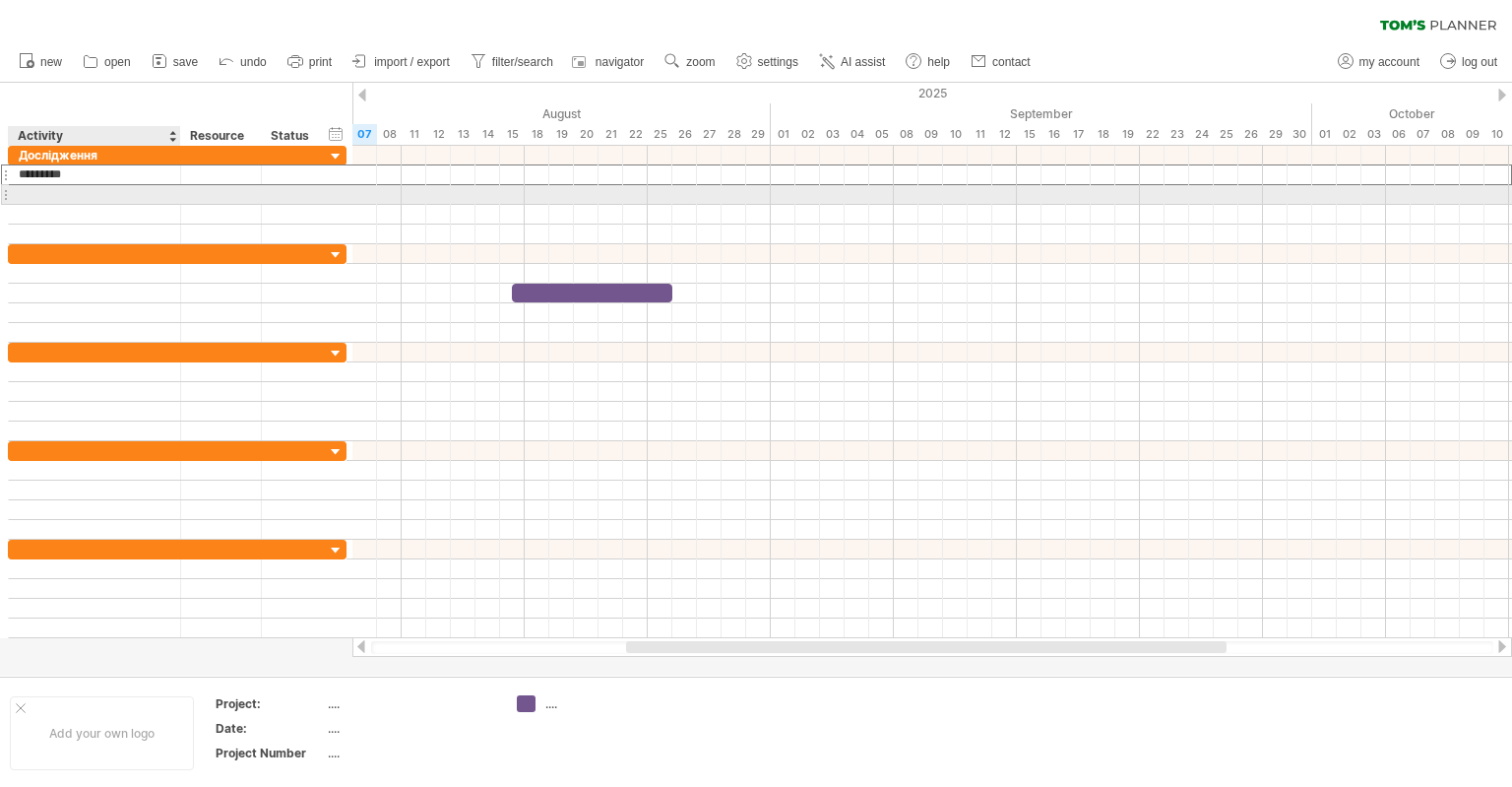 click at bounding box center [94, 194] 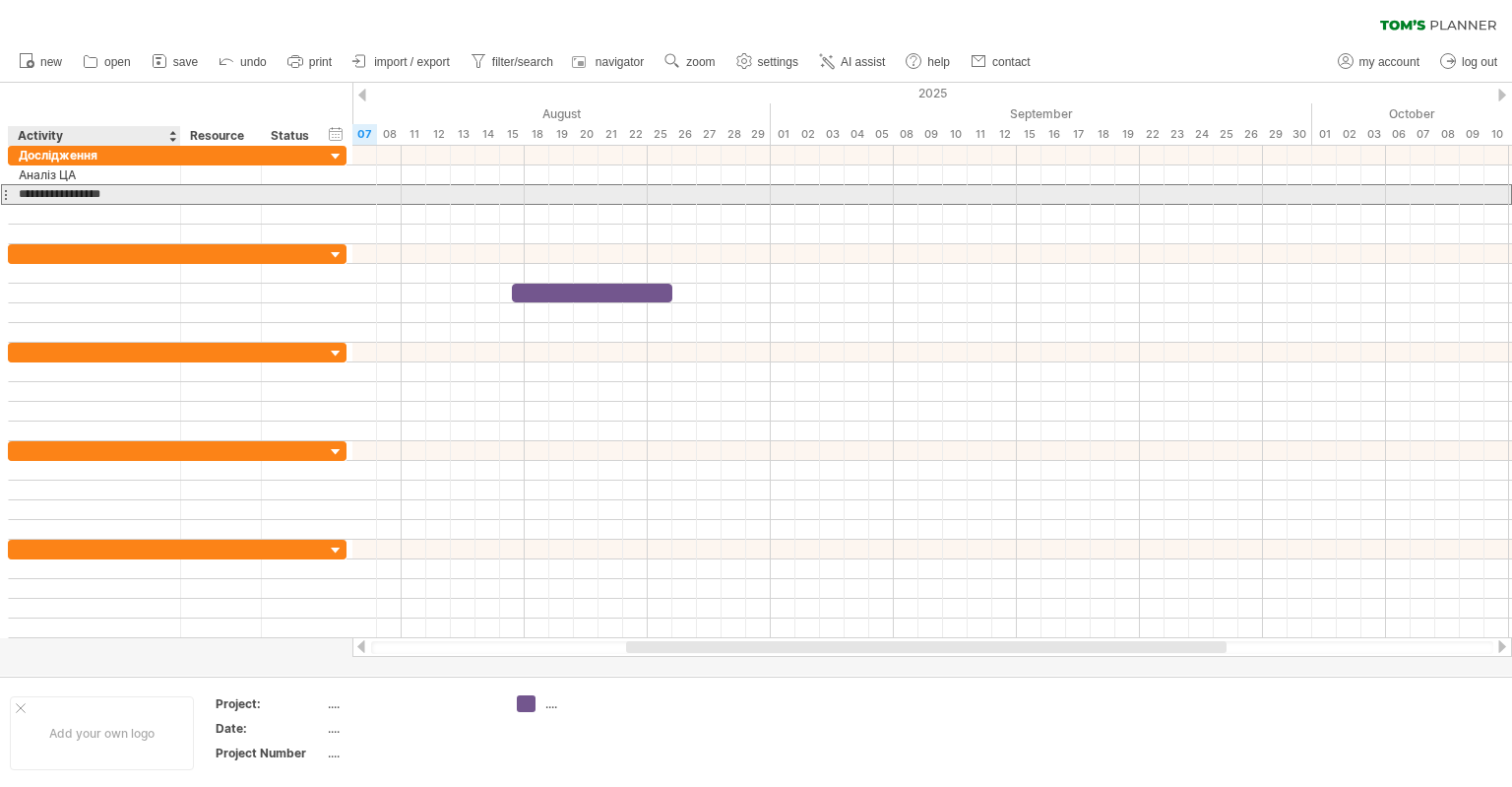 type on "**********" 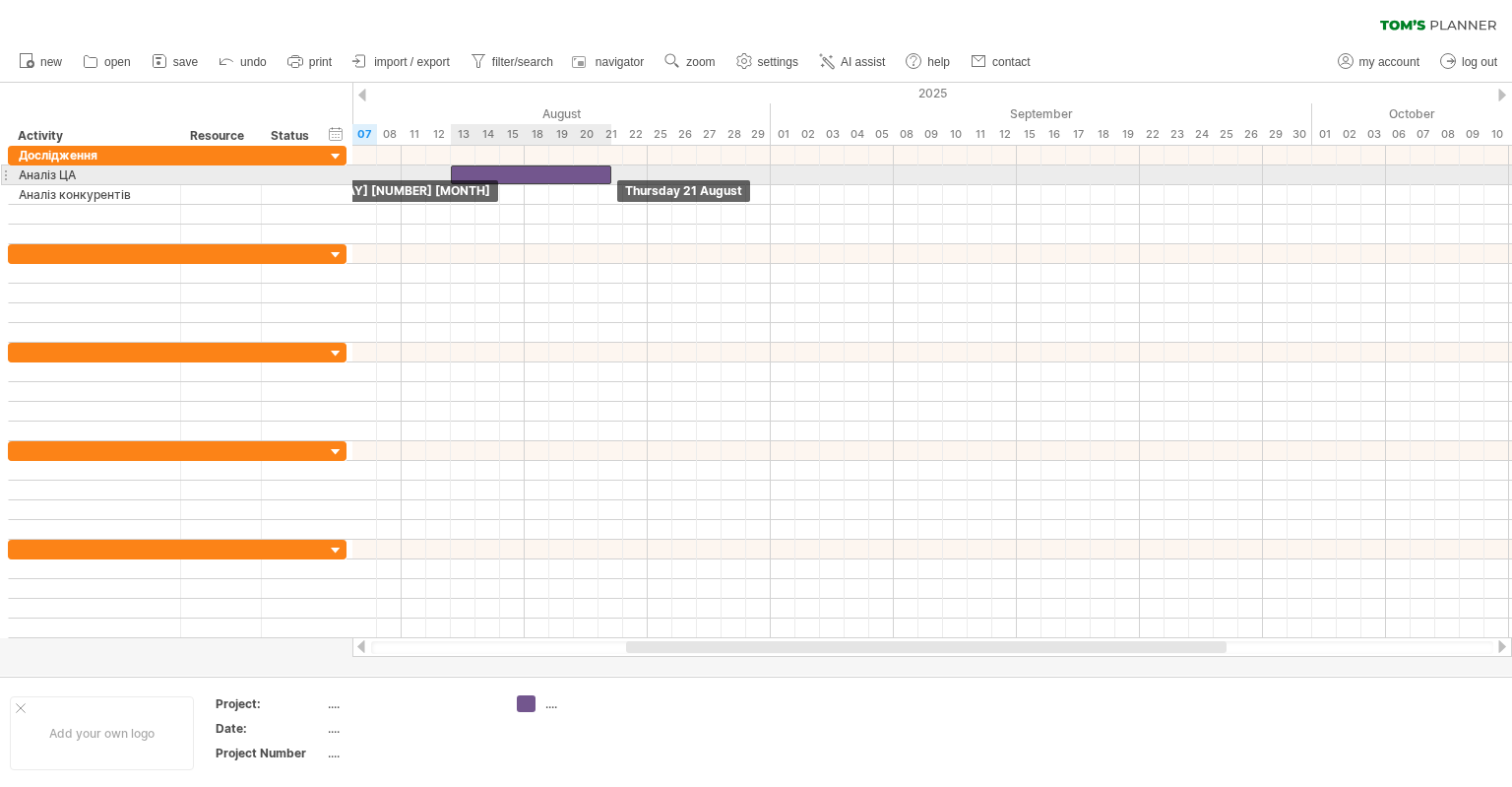drag, startPoint x: 587, startPoint y: 291, endPoint x: 524, endPoint y: 177, distance: 130.24976 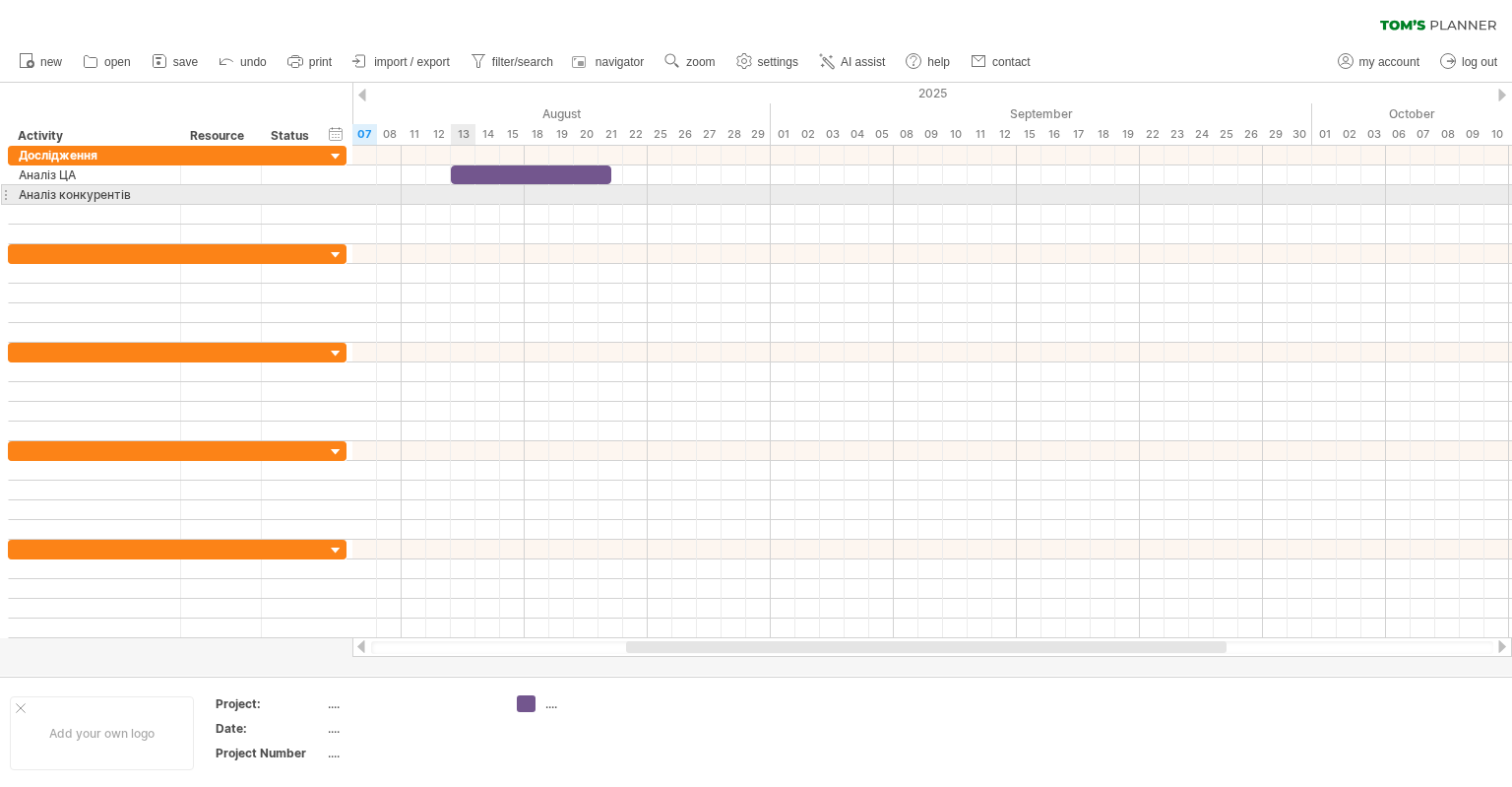 click at bounding box center (932, 195) 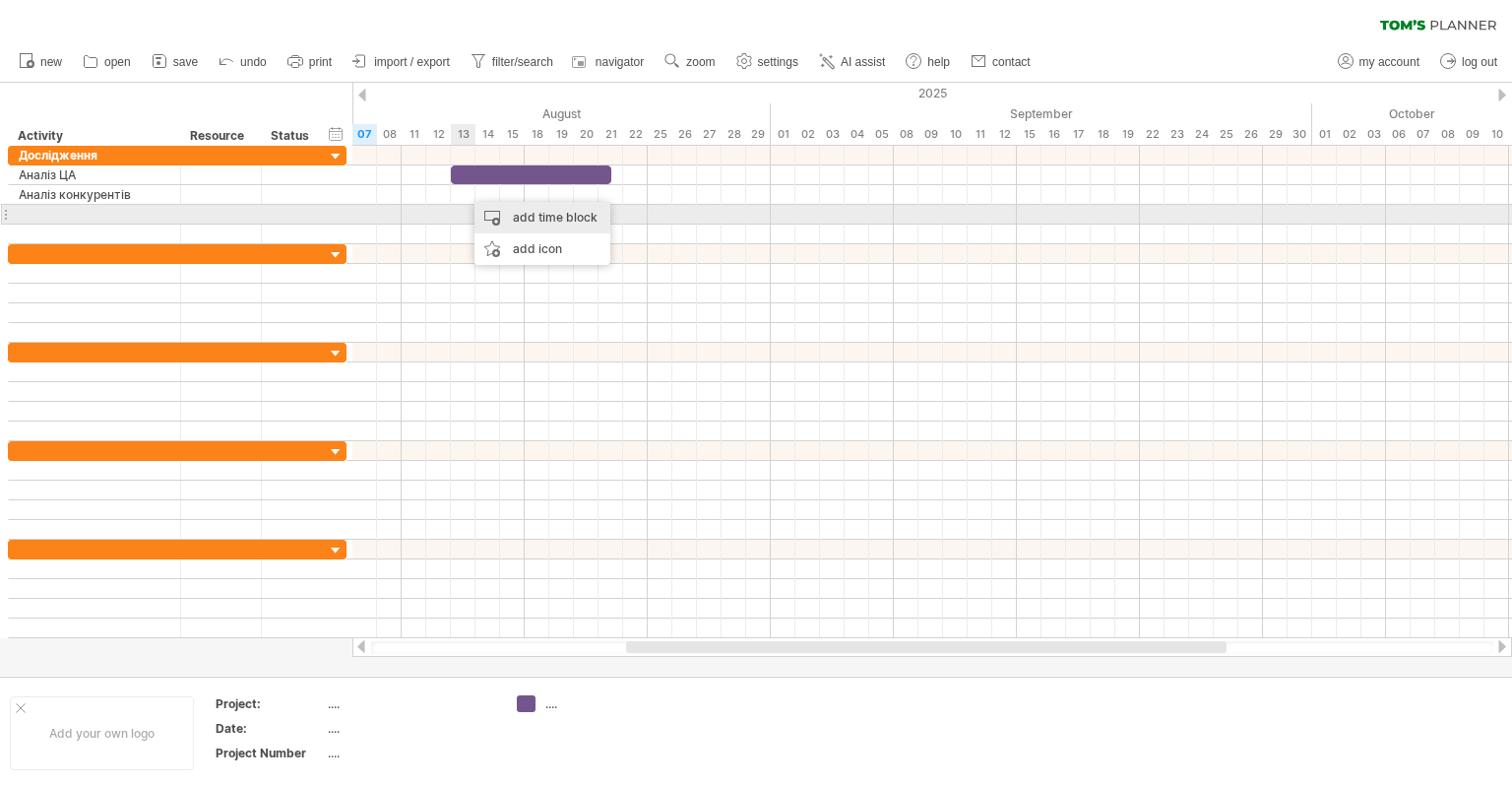 click on "add time block" at bounding box center [542, 218] 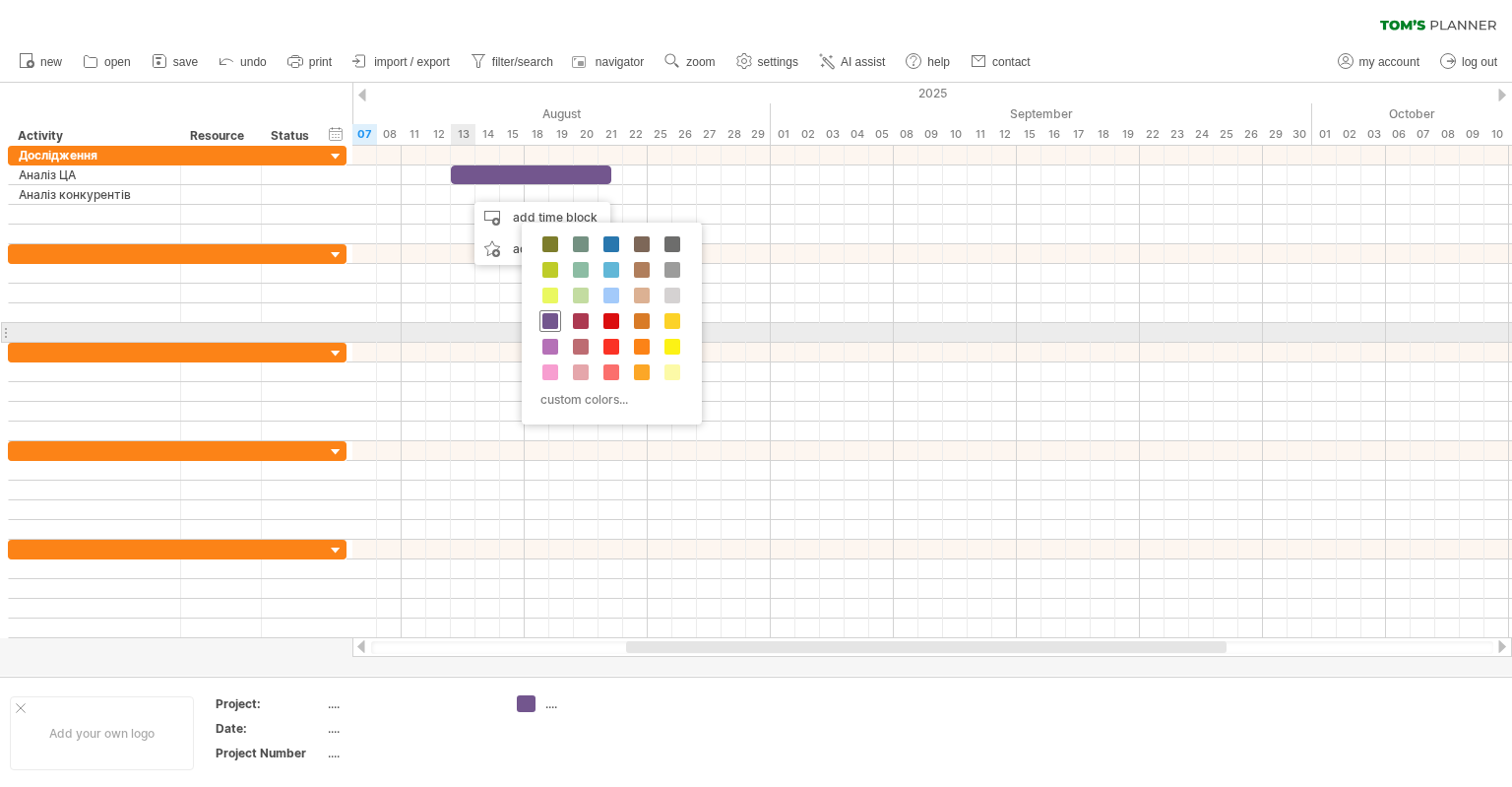 click at bounding box center (550, 321) 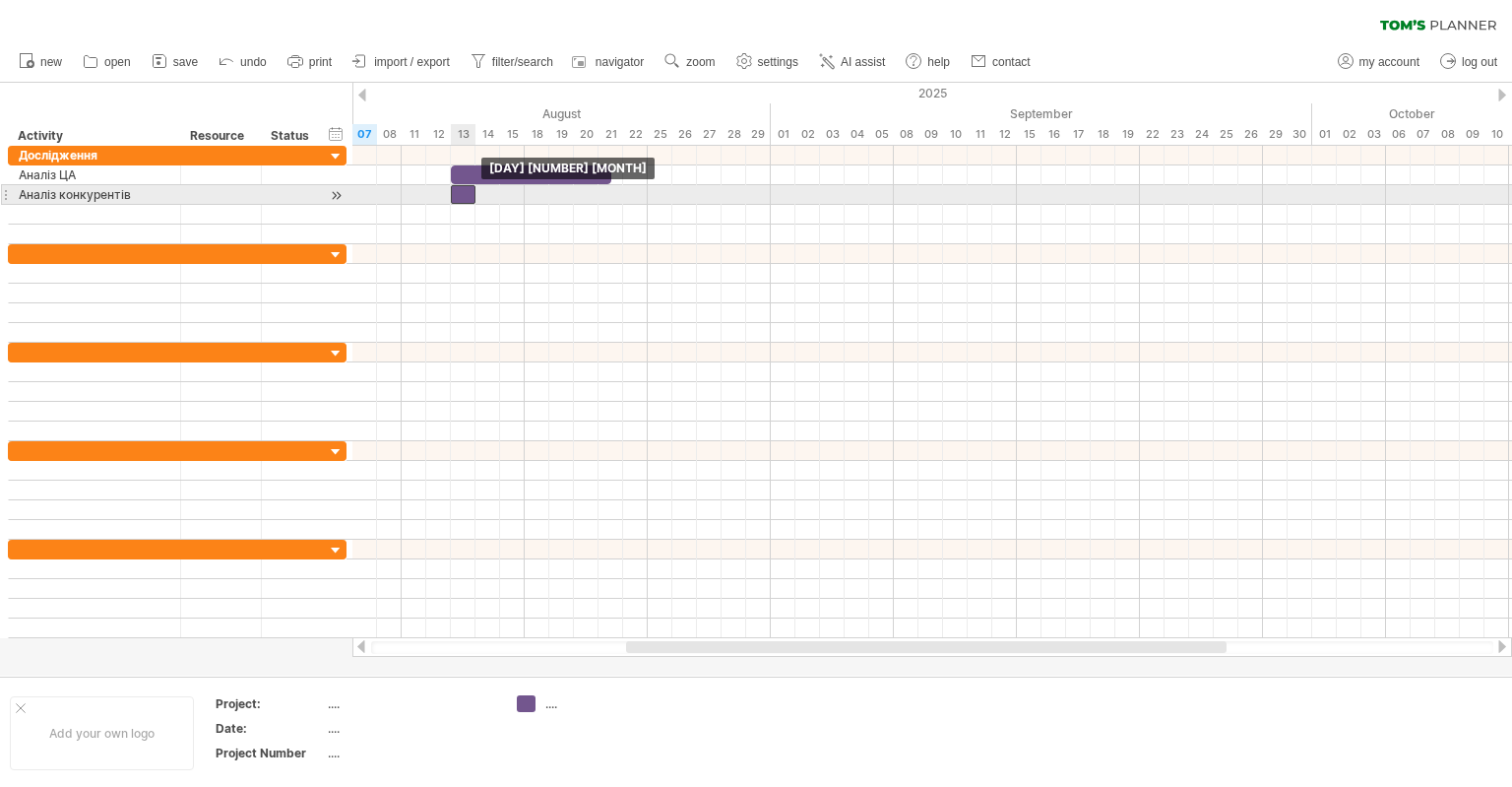 click at bounding box center [463, 194] 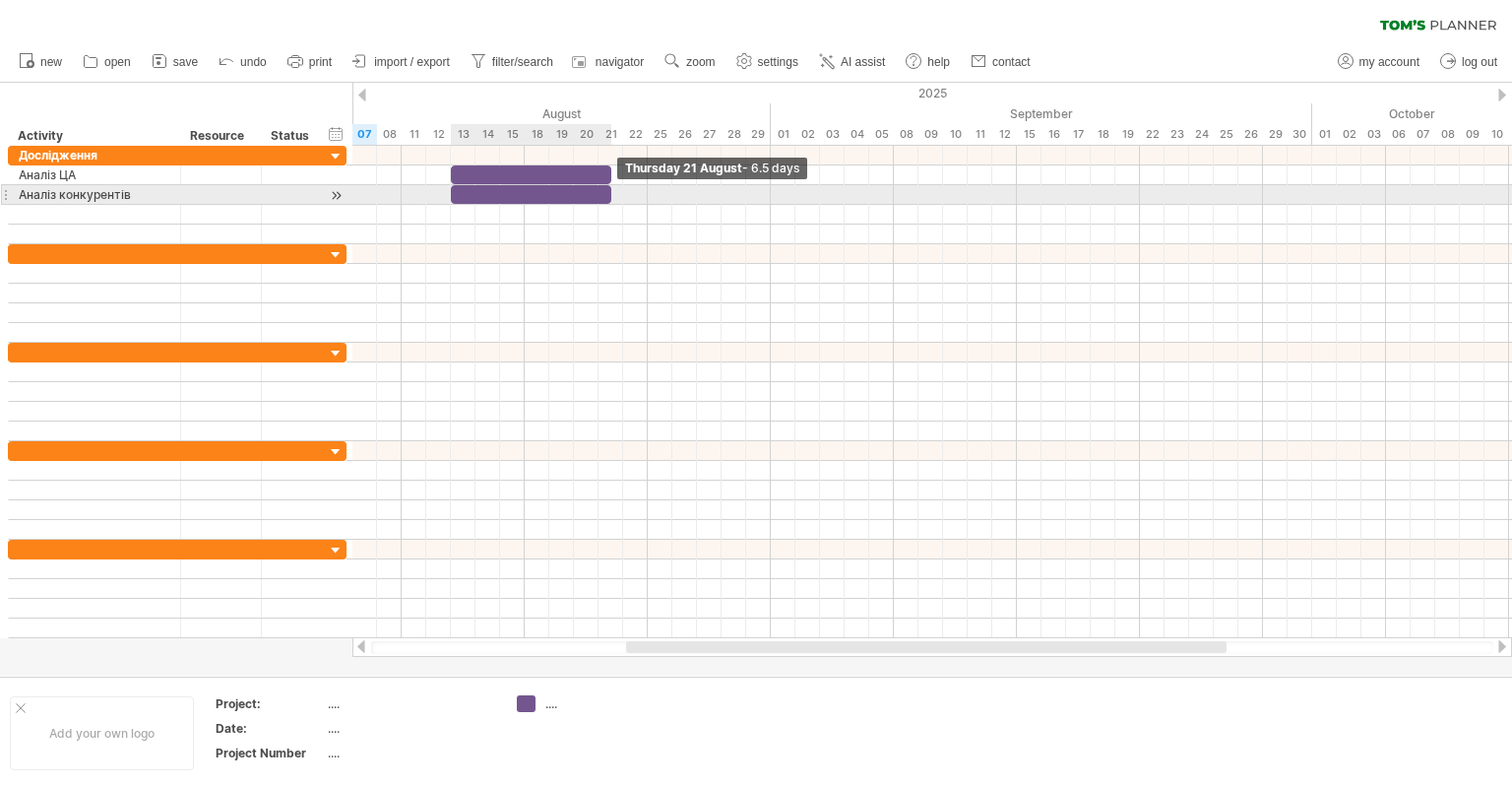 drag, startPoint x: 482, startPoint y: 195, endPoint x: 610, endPoint y: 191, distance: 128.06248 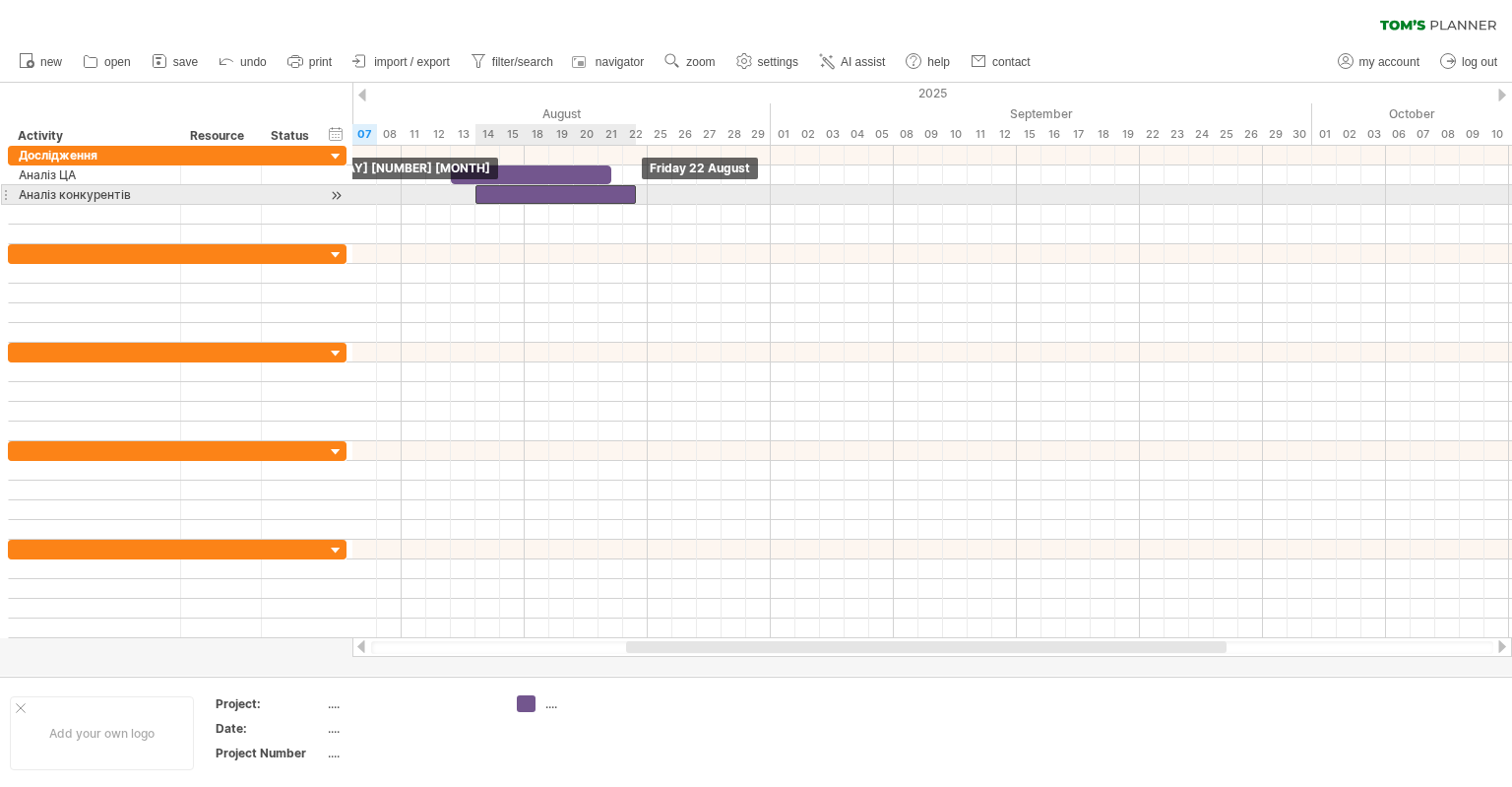 drag, startPoint x: 512, startPoint y: 193, endPoint x: 532, endPoint y: 194, distance: 20.024984 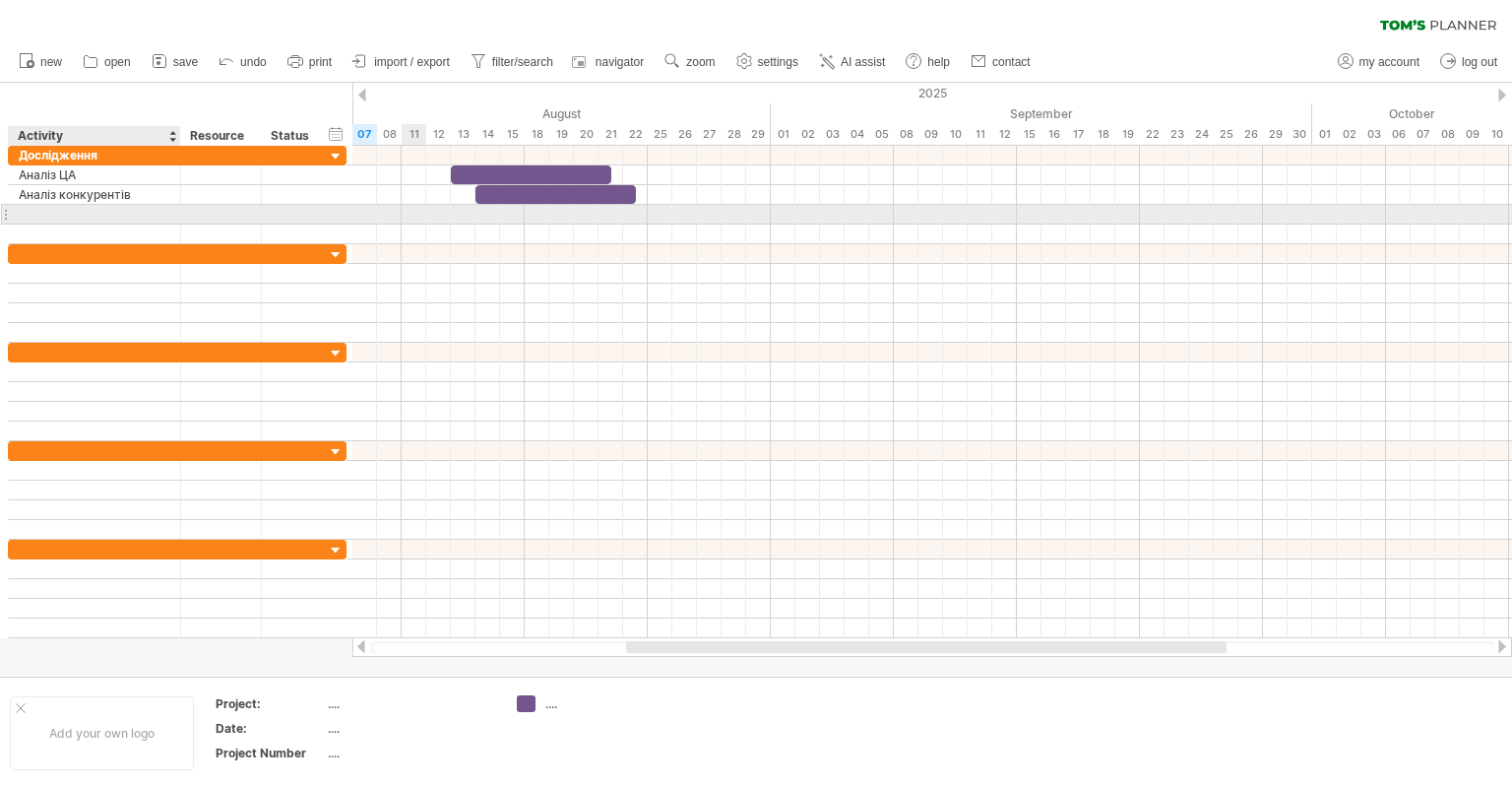 click at bounding box center (94, 214) 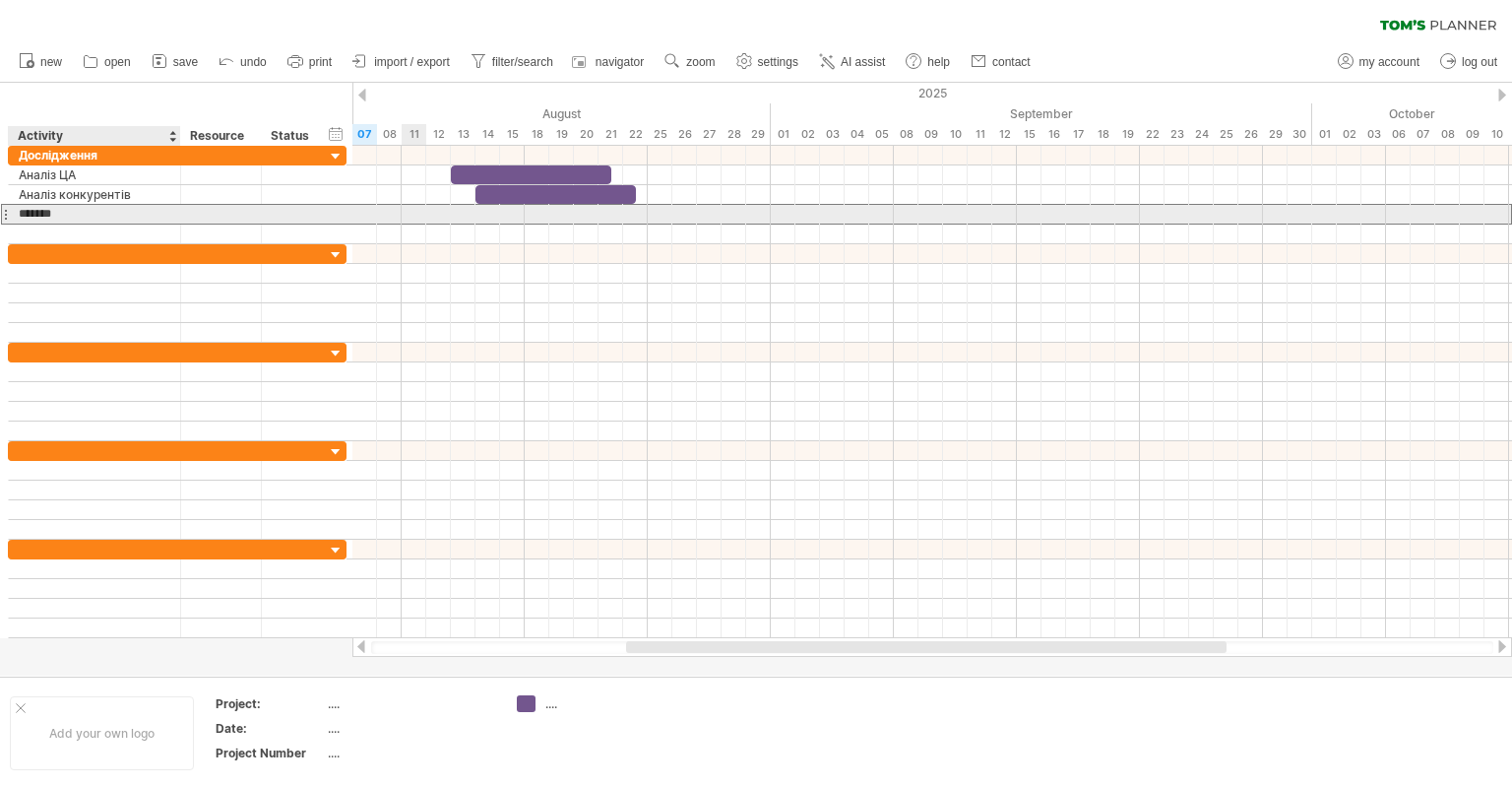 type on "********" 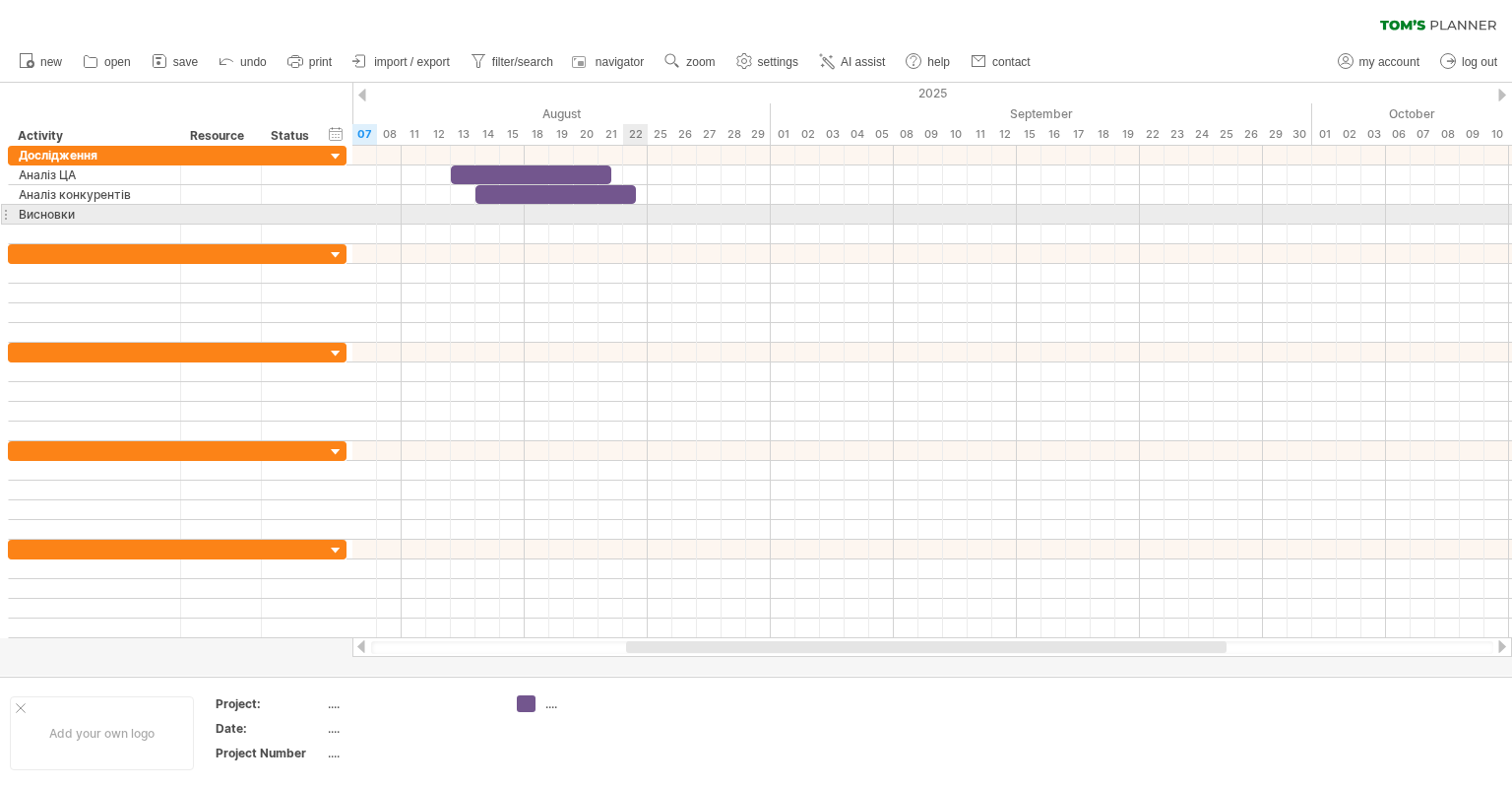 click at bounding box center (932, 215) 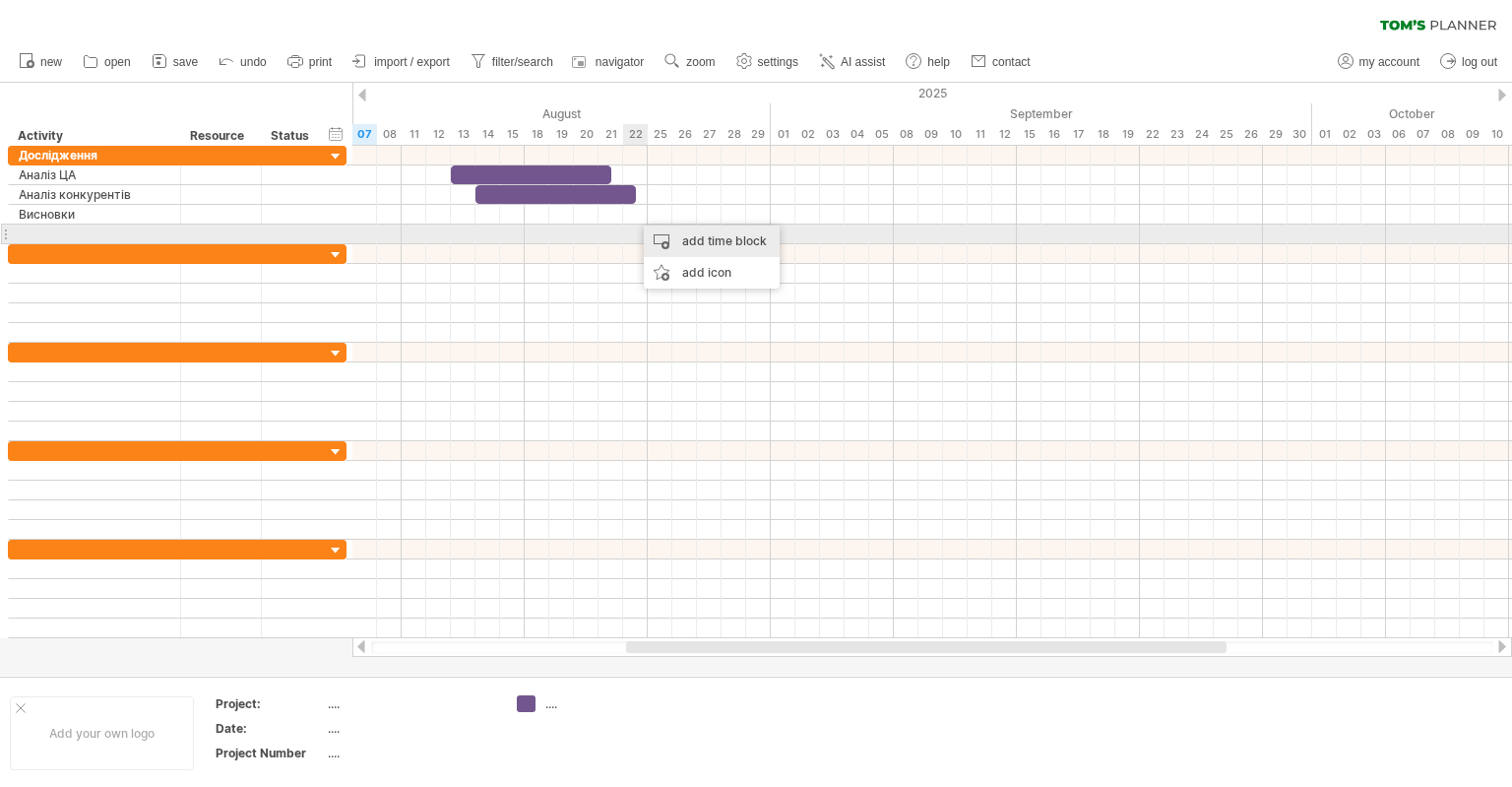 click on "add time block" at bounding box center [712, 241] 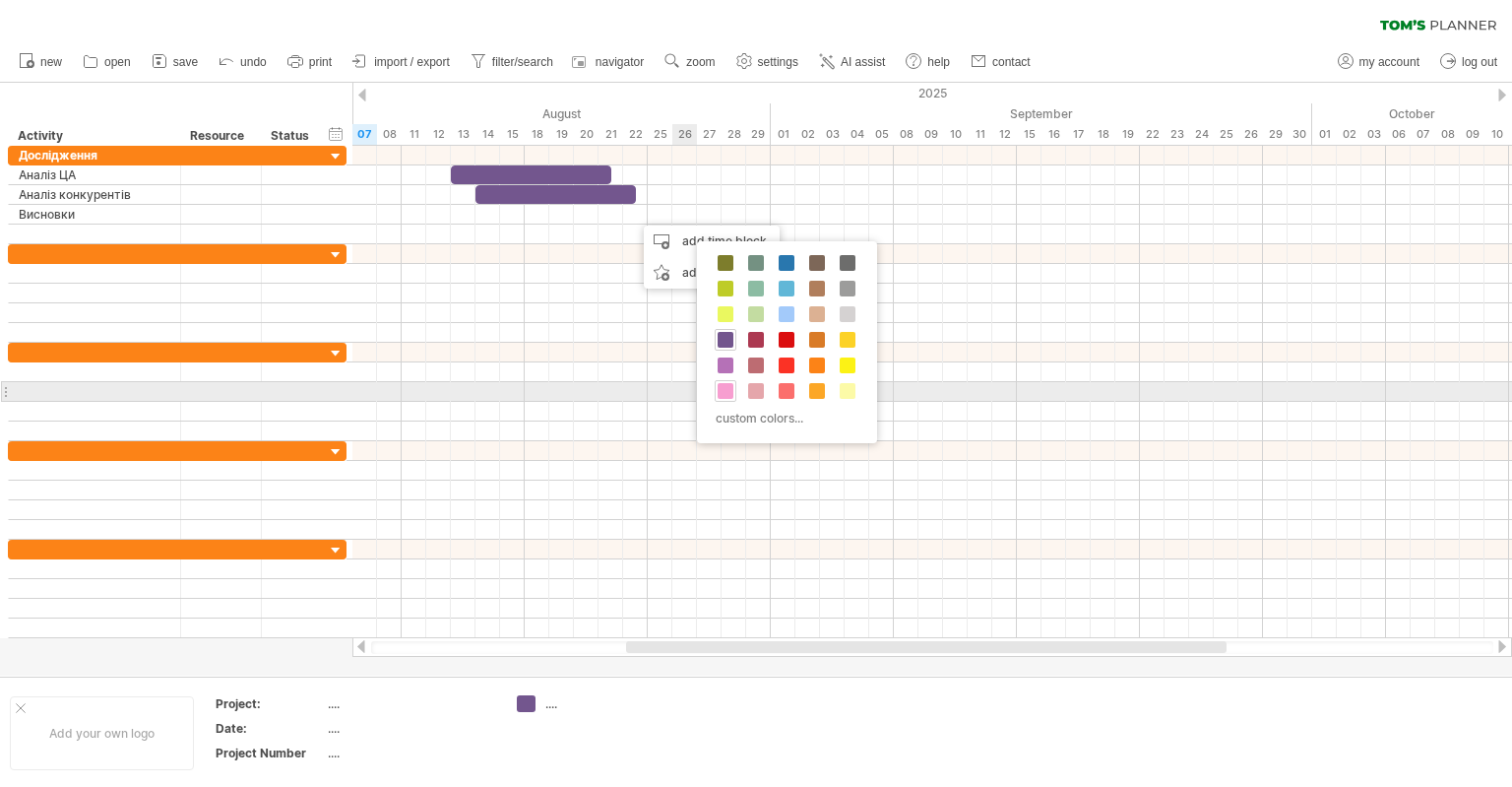 click at bounding box center (725, 391) 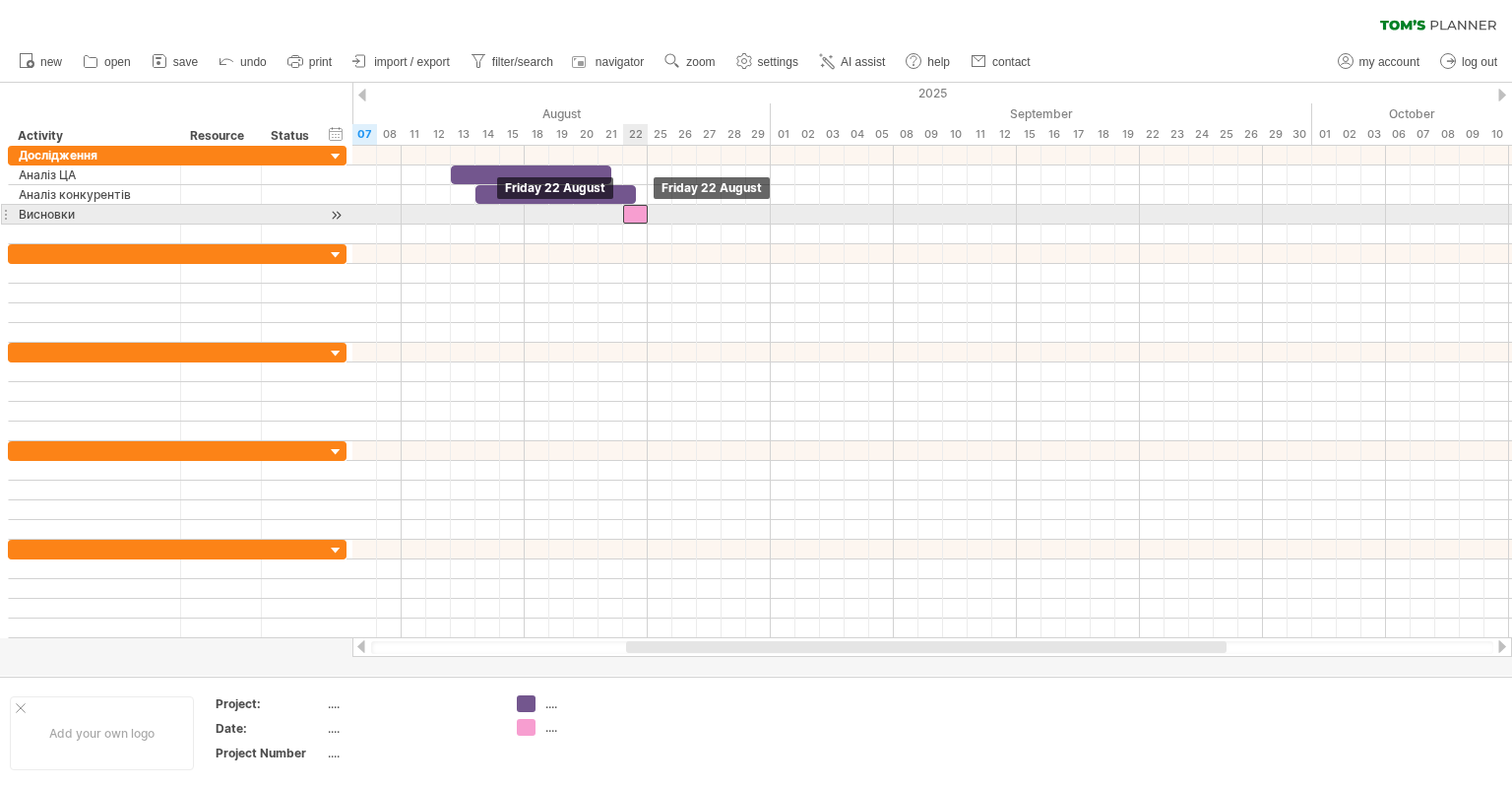 drag, startPoint x: 647, startPoint y: 216, endPoint x: 632, endPoint y: 211, distance: 15.811388 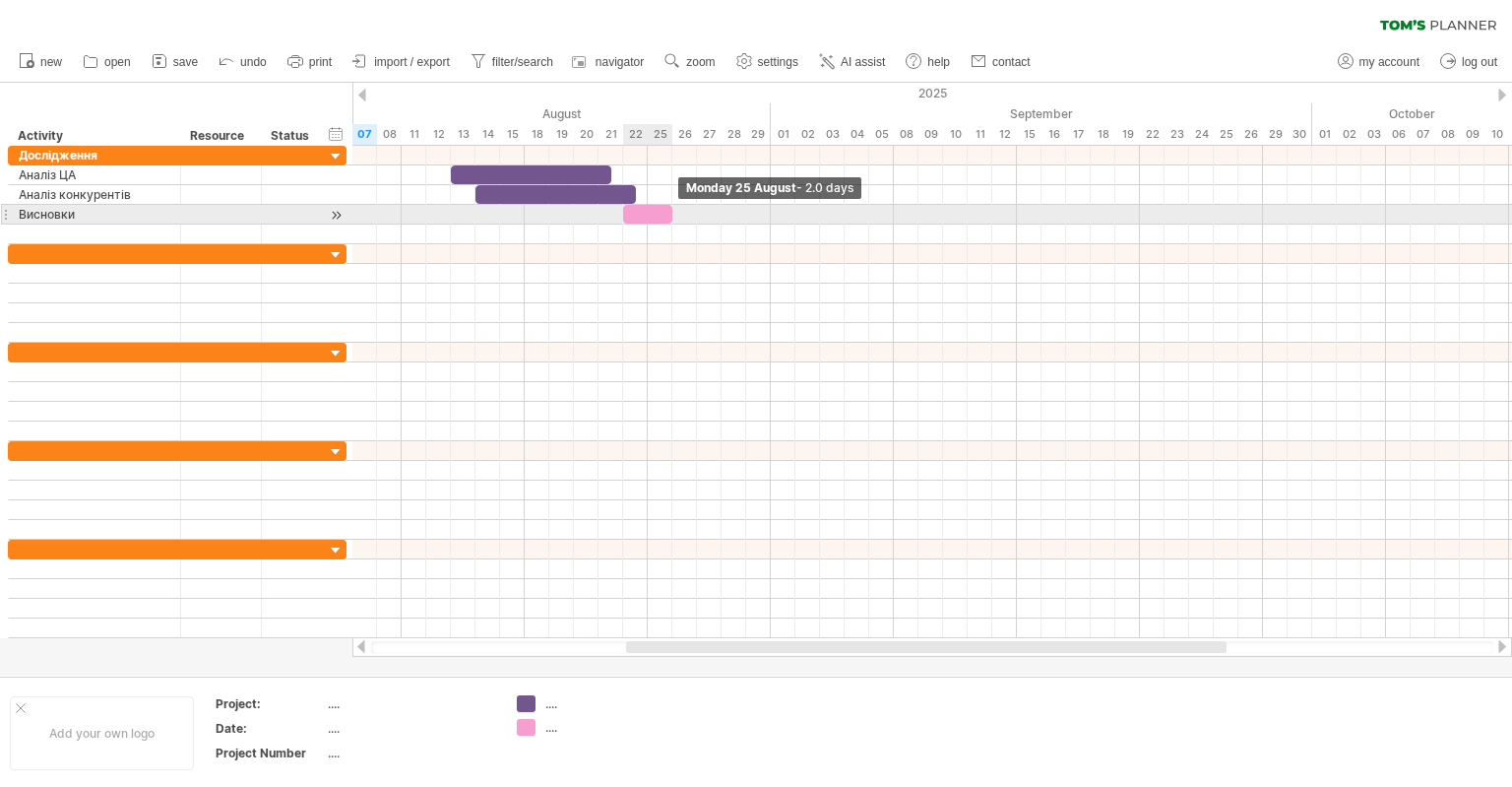 drag, startPoint x: 648, startPoint y: 212, endPoint x: 671, endPoint y: 213, distance: 23.021729 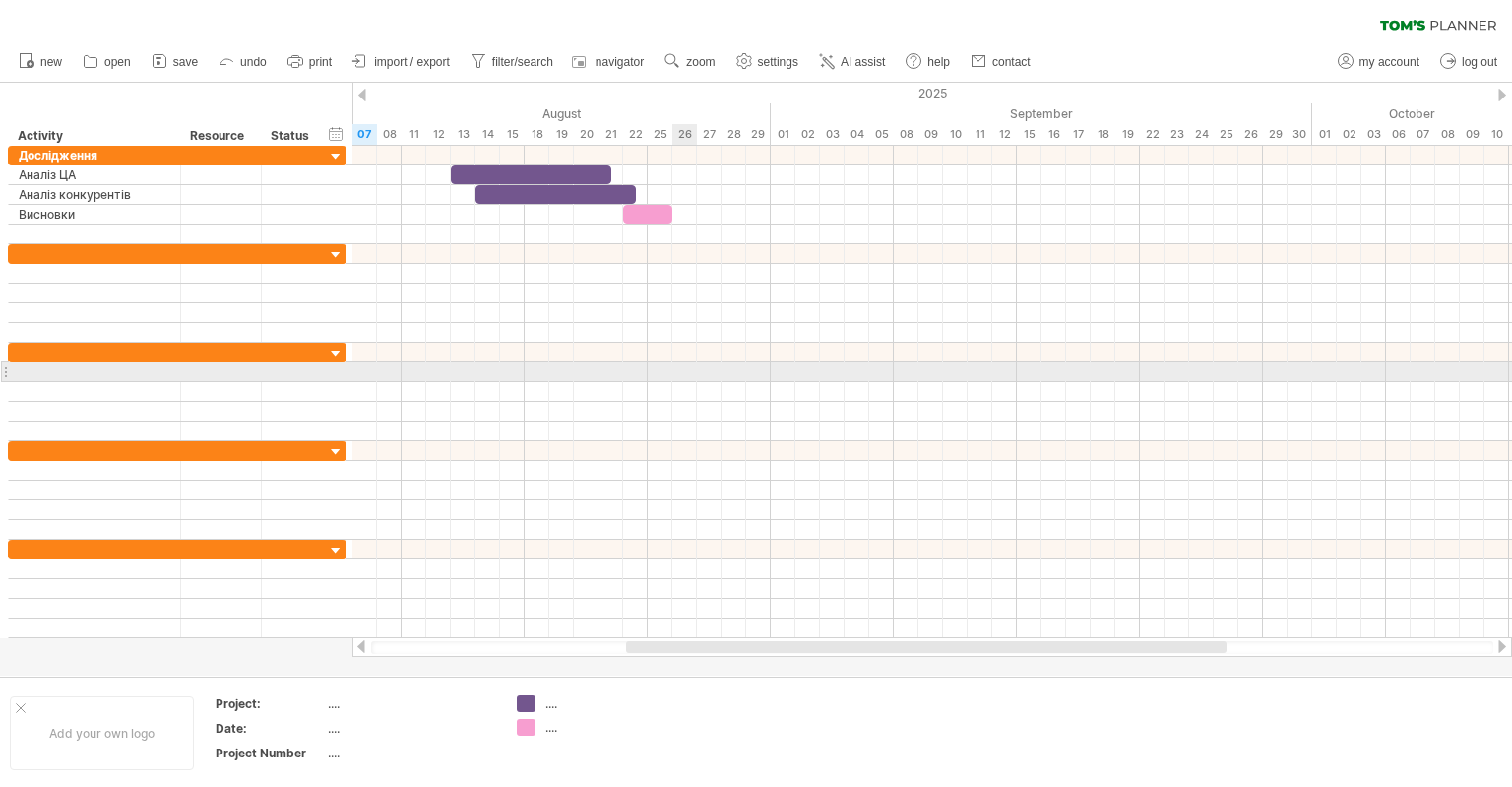 click at bounding box center (932, 392) 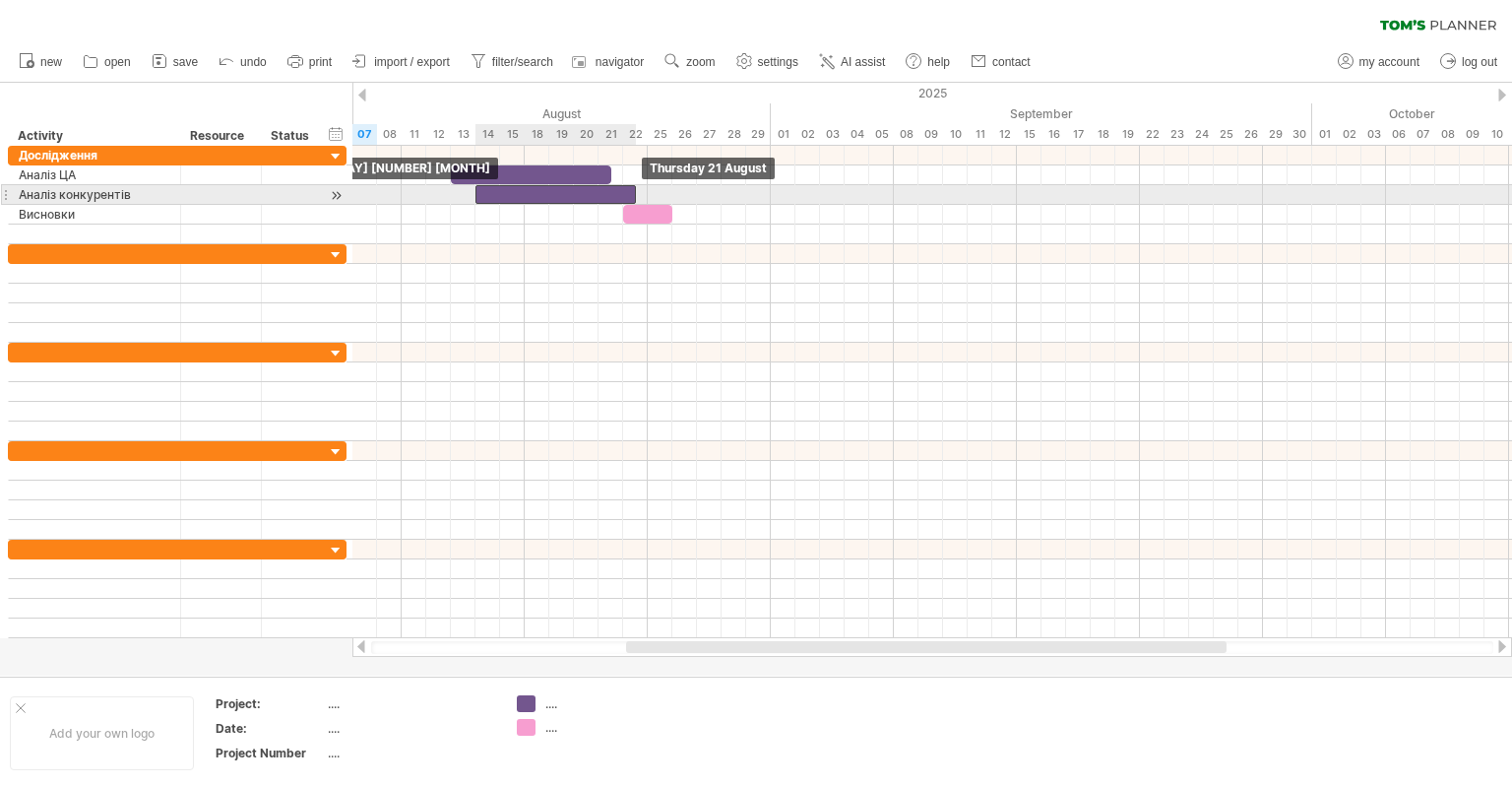 click at bounding box center [555, 194] 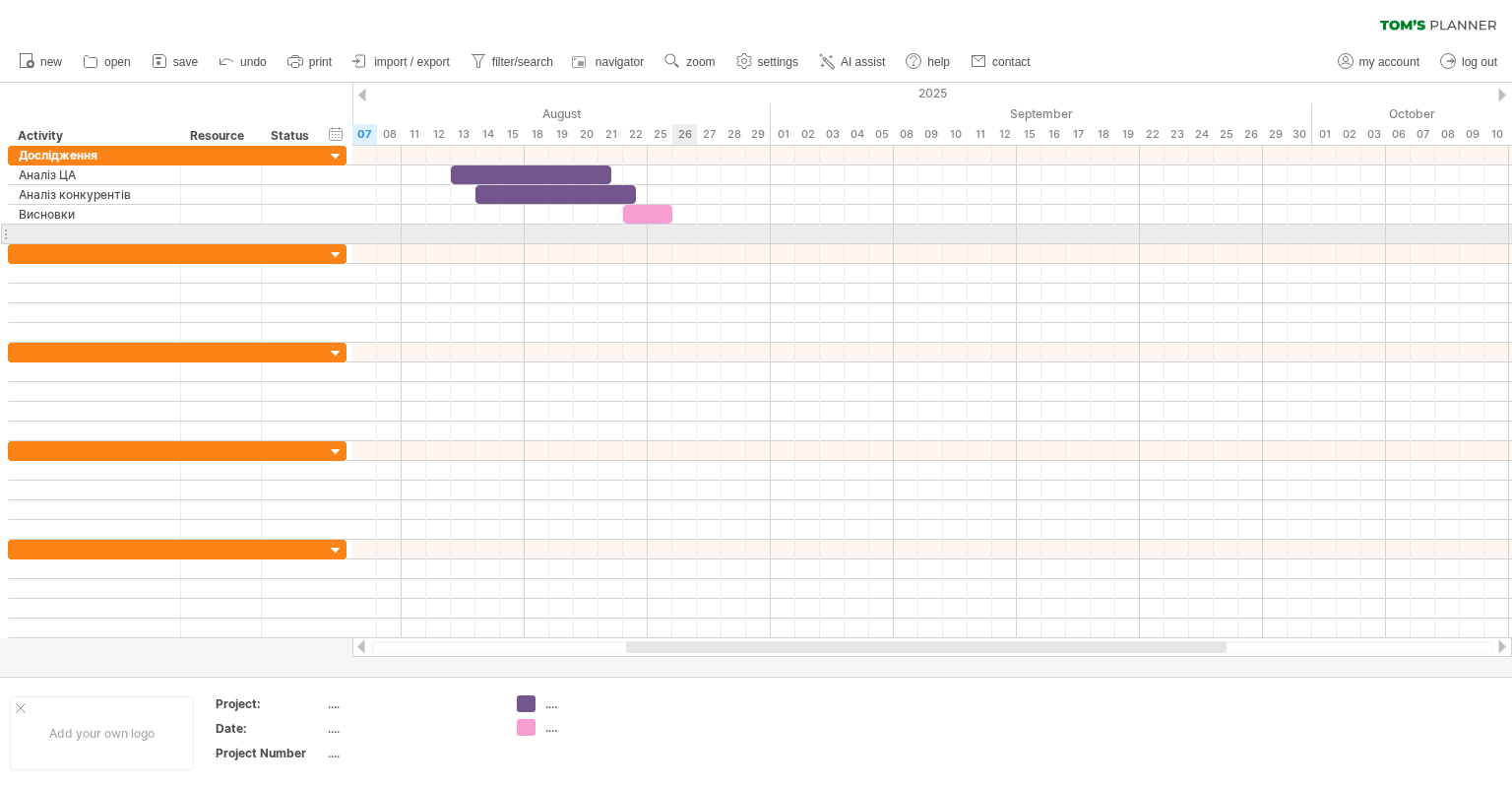 click at bounding box center [932, 234] 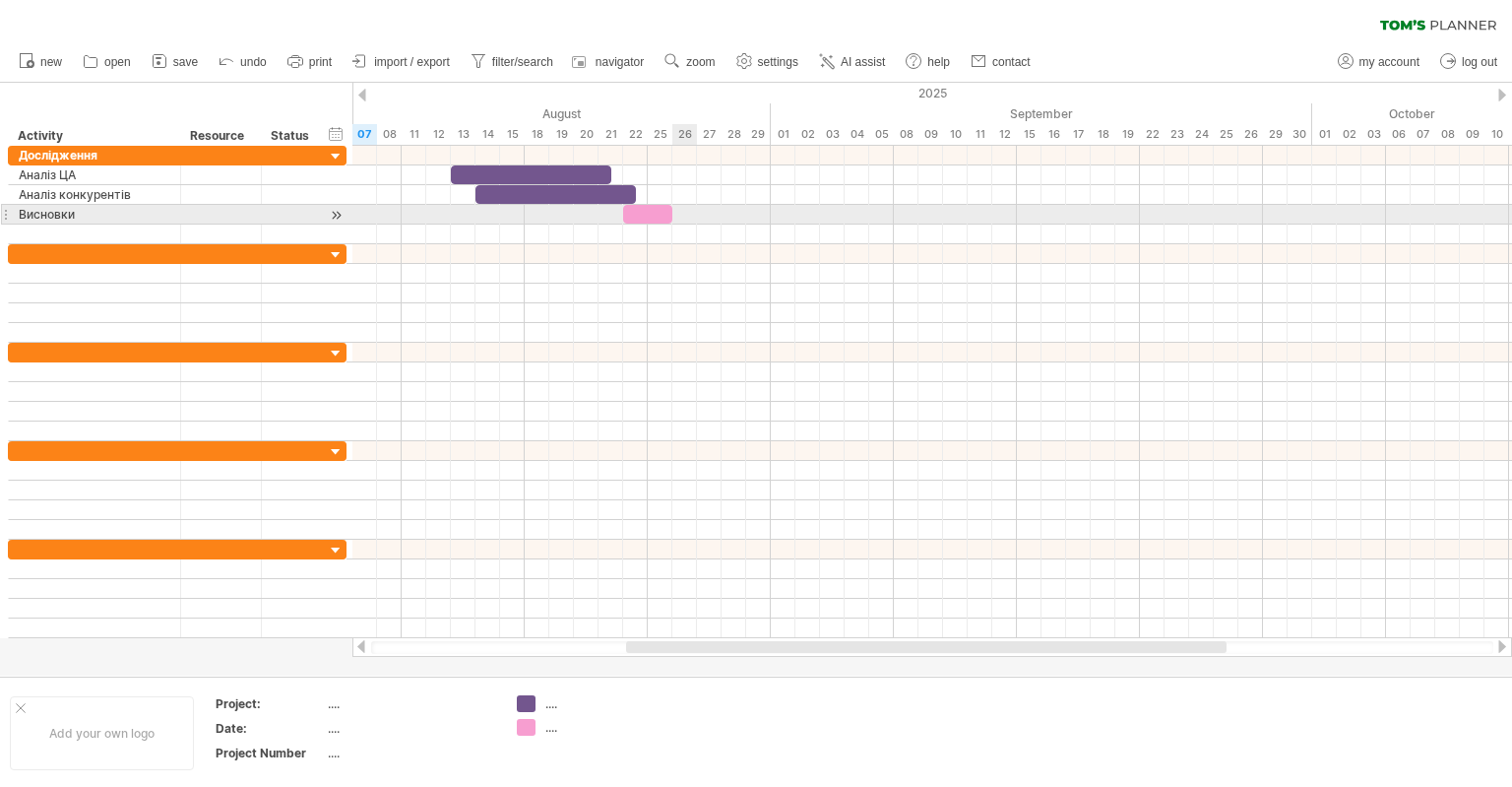 click at bounding box center [932, 215] 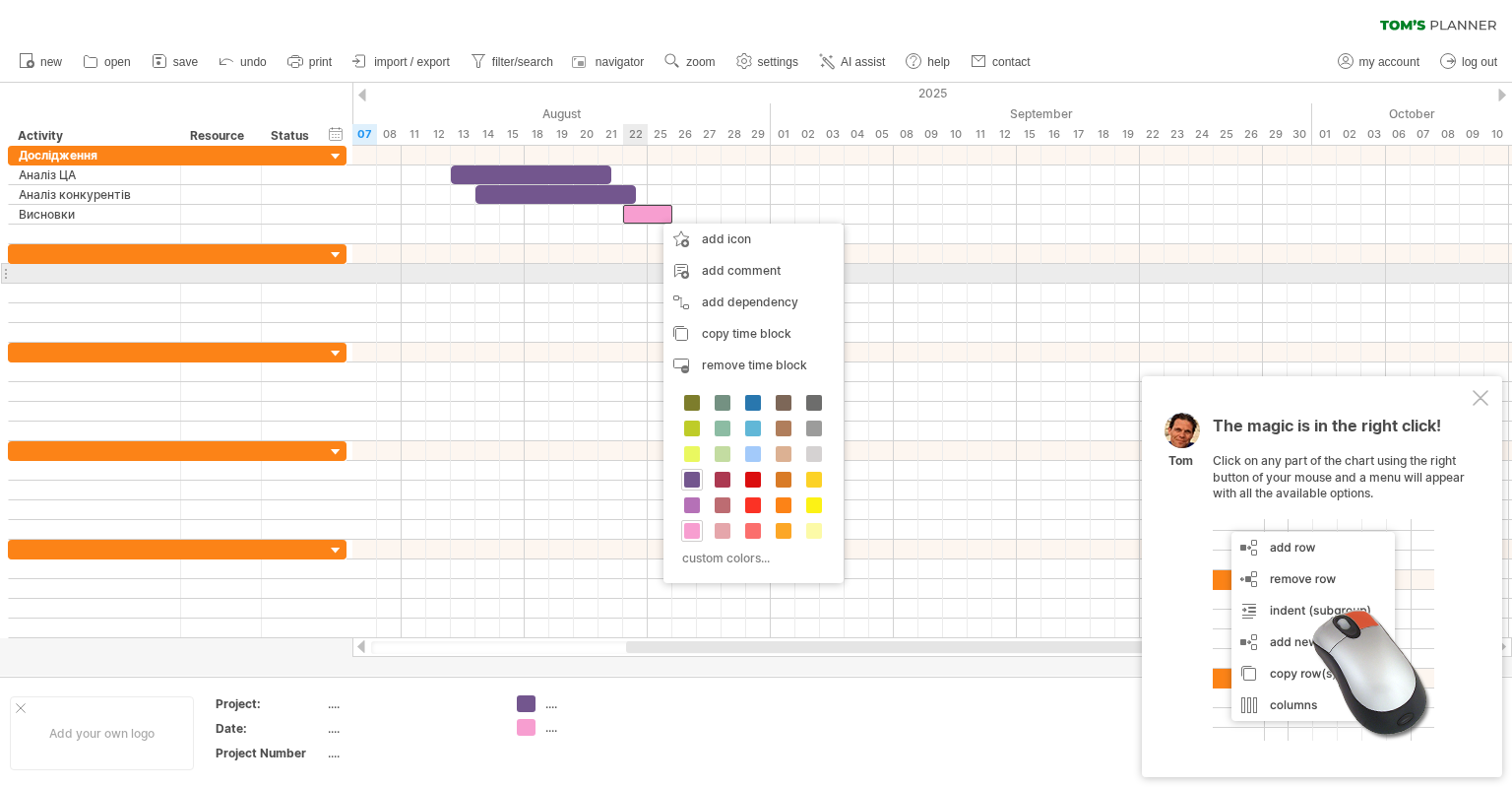 click at bounding box center [932, 274] 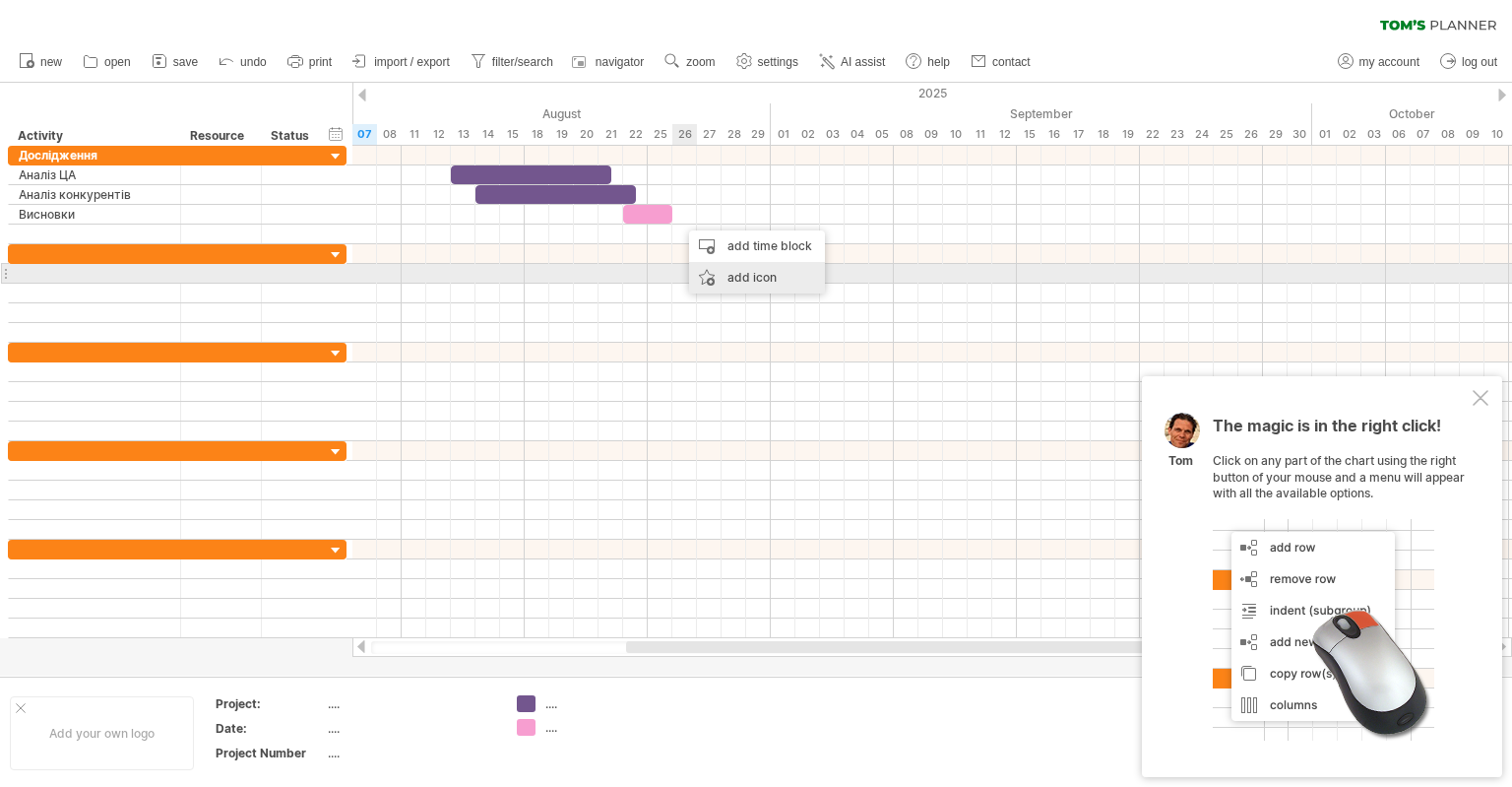 click on "add icon" at bounding box center (757, 278) 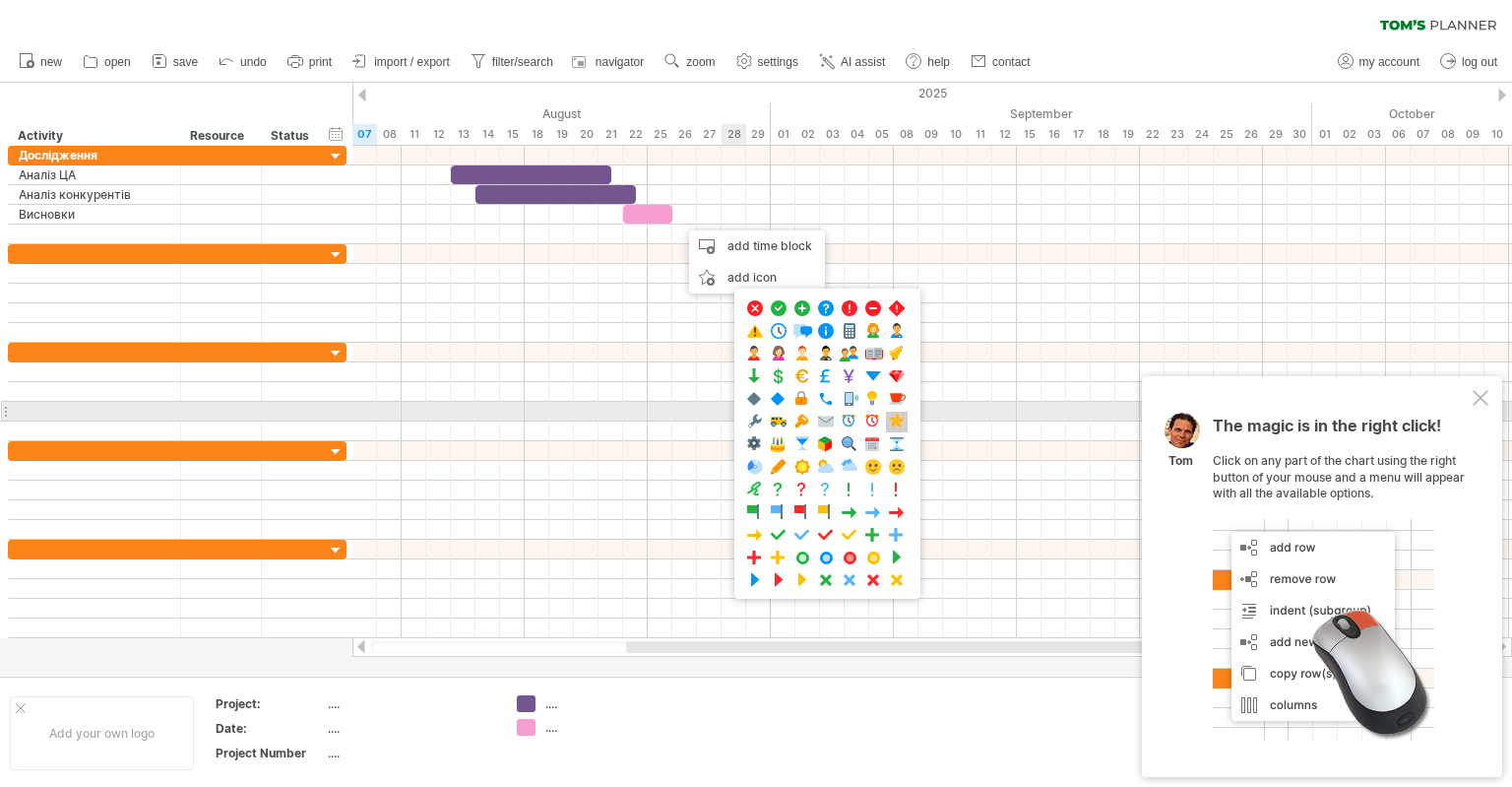 click at bounding box center [897, 422] 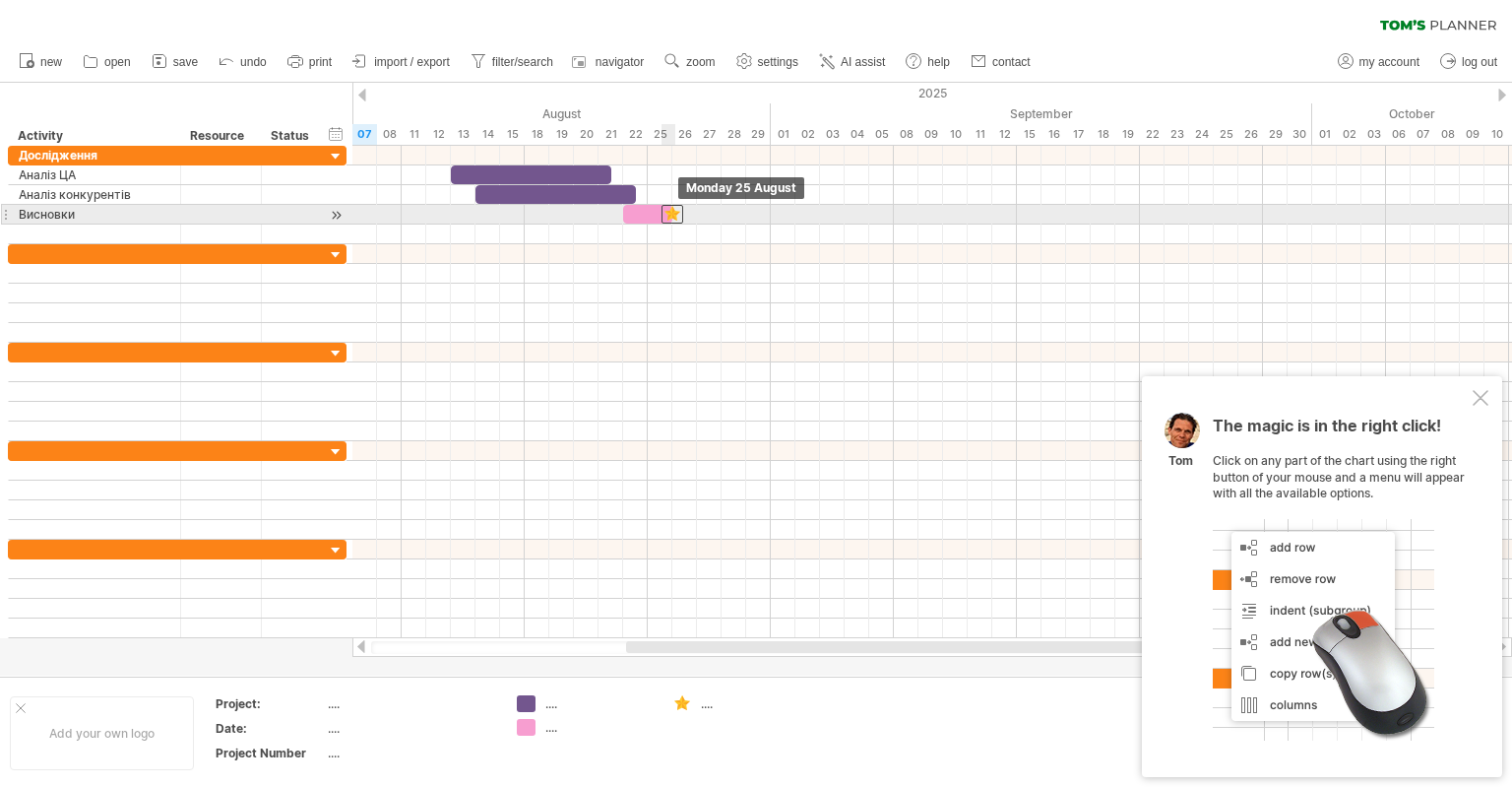click at bounding box center [672, 214] 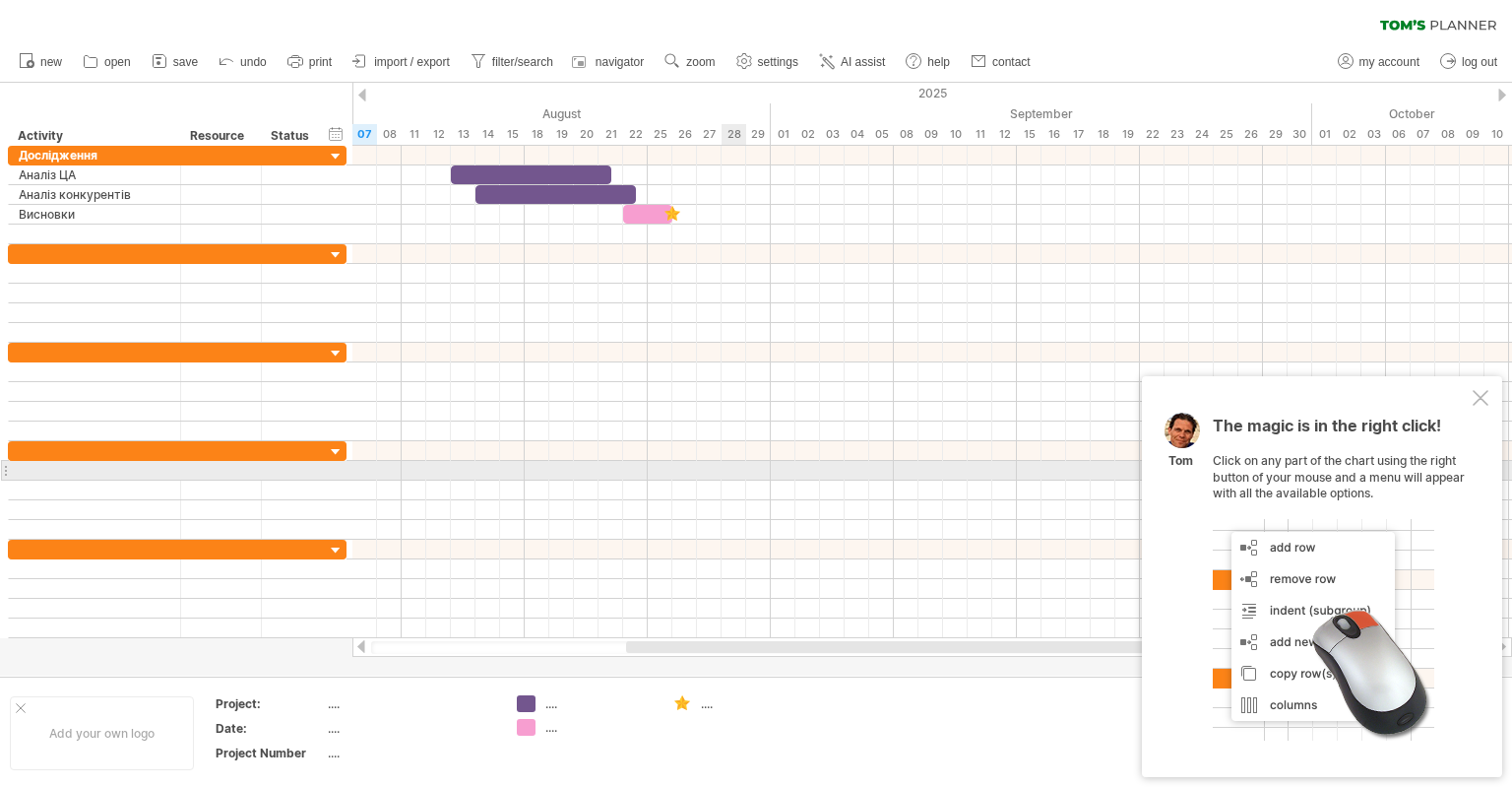 click at bounding box center [932, 471] 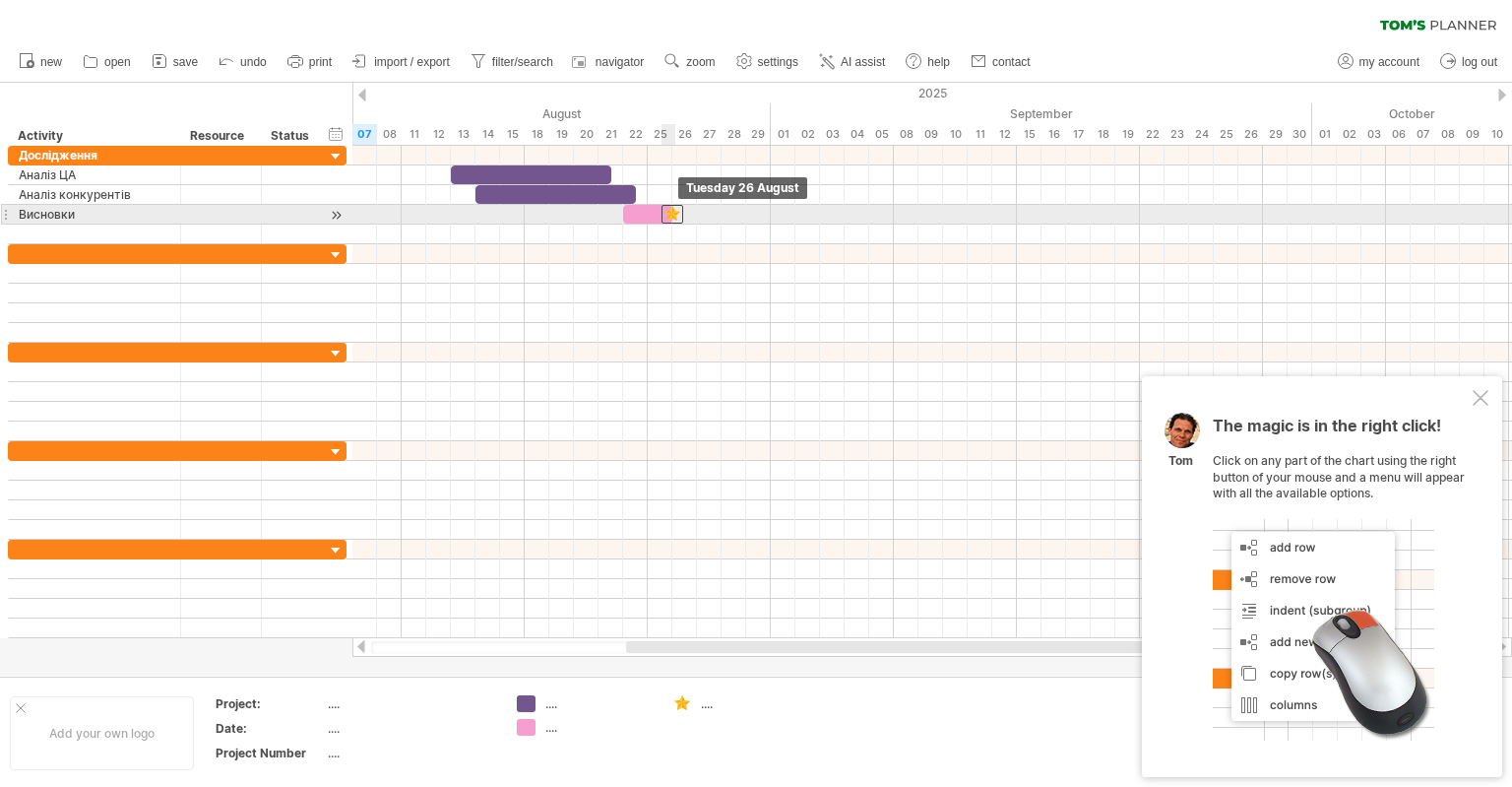 click at bounding box center [672, 214] 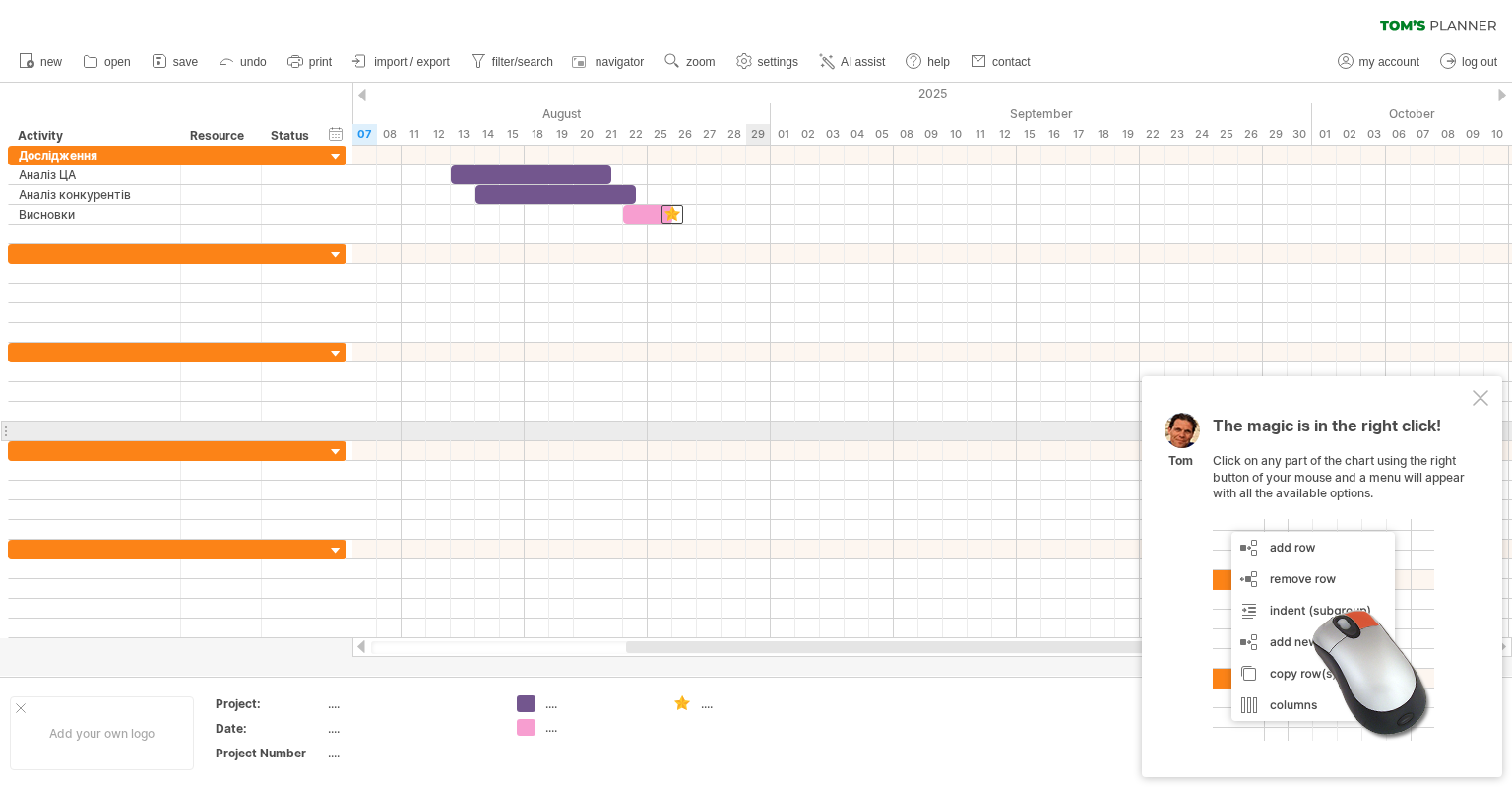 click at bounding box center [932, 431] 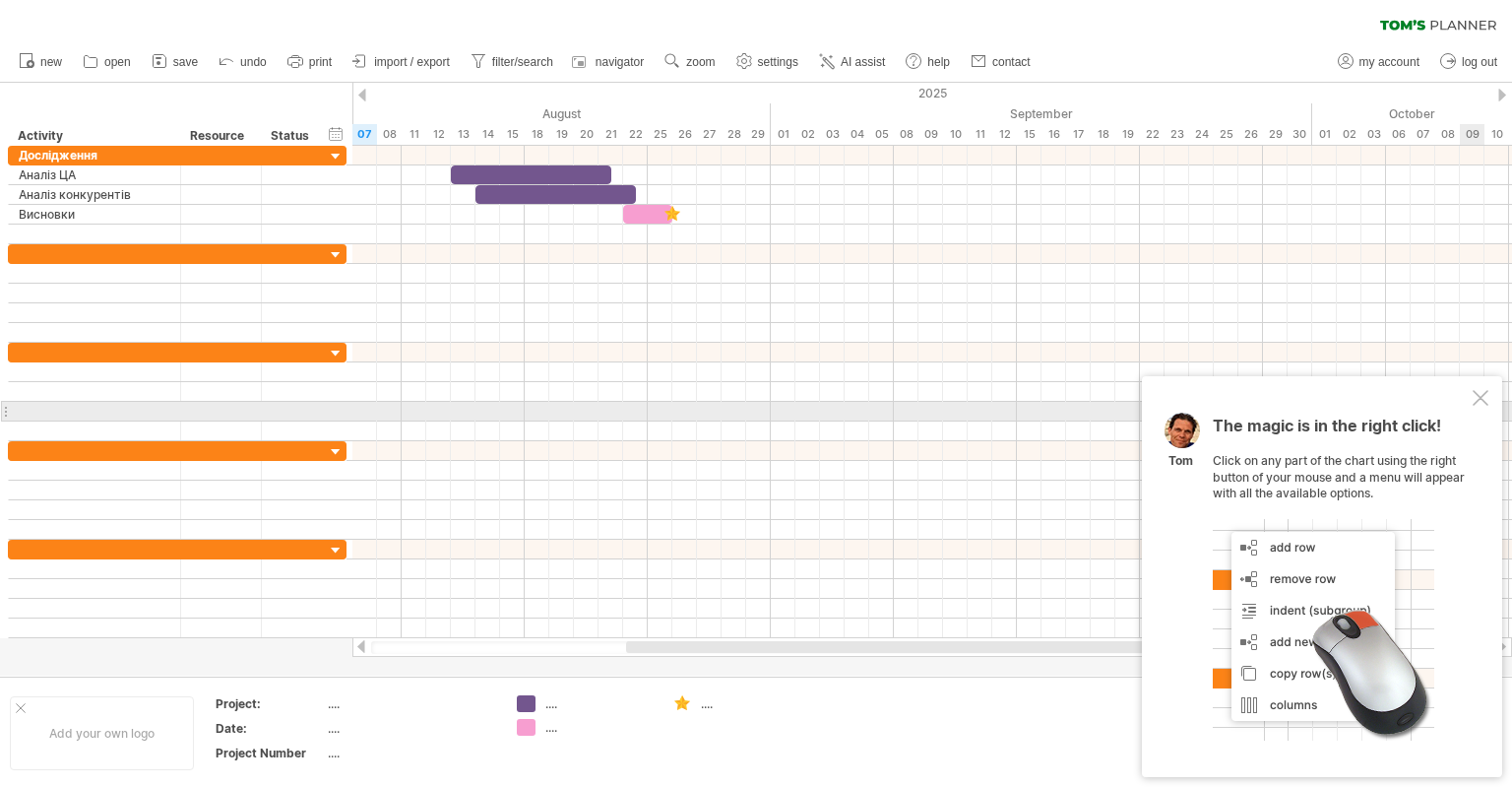 click at bounding box center [1480, 398] 